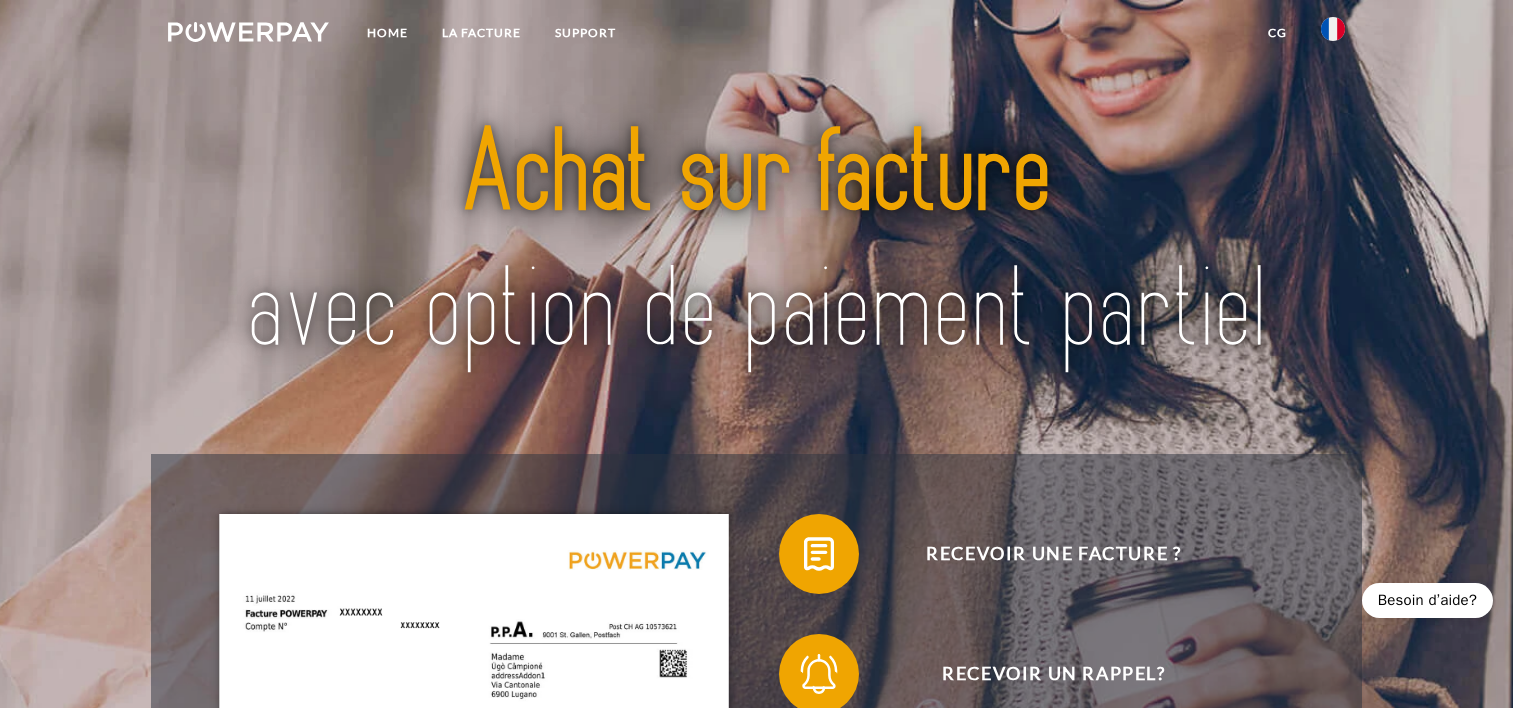 scroll, scrollTop: 0, scrollLeft: 0, axis: both 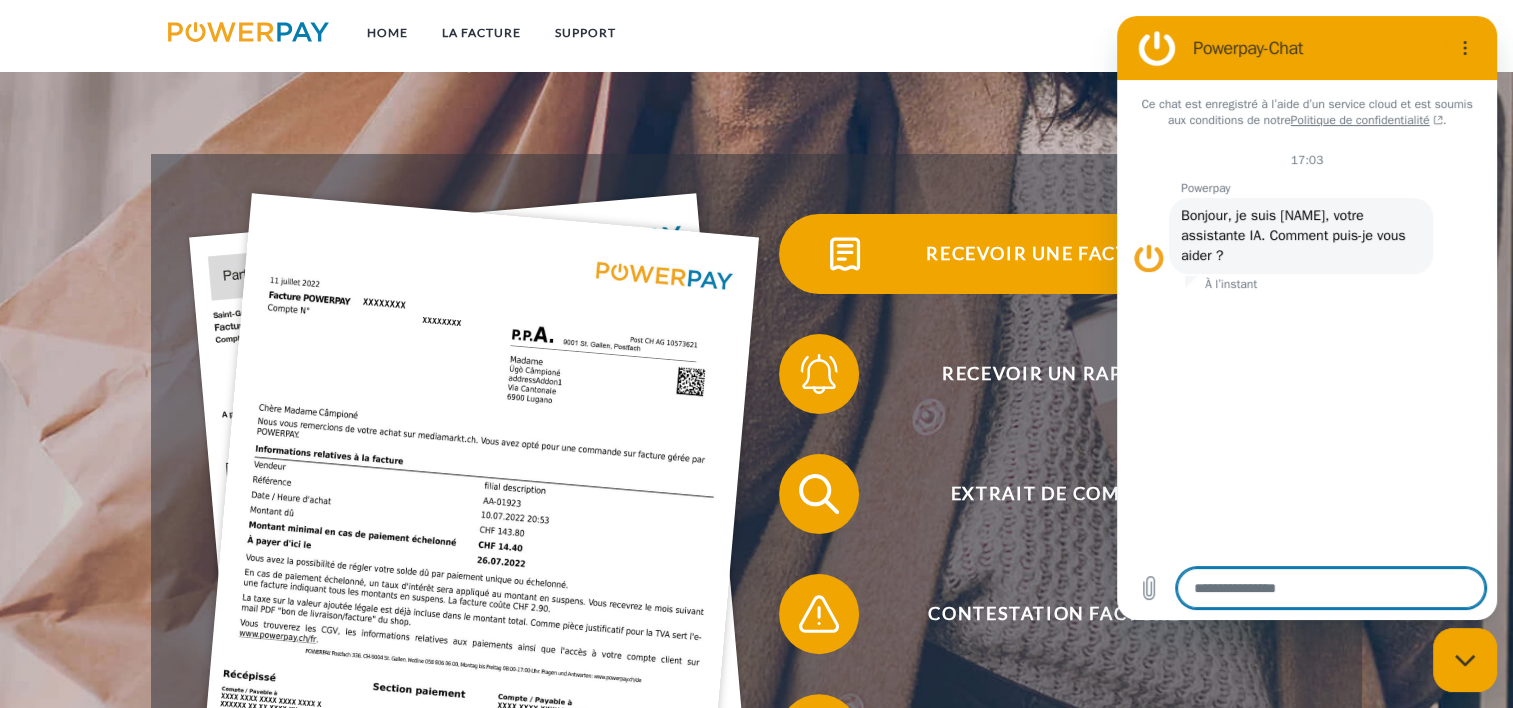 click on "Recevoir une facture ?" at bounding box center [1054, 254] 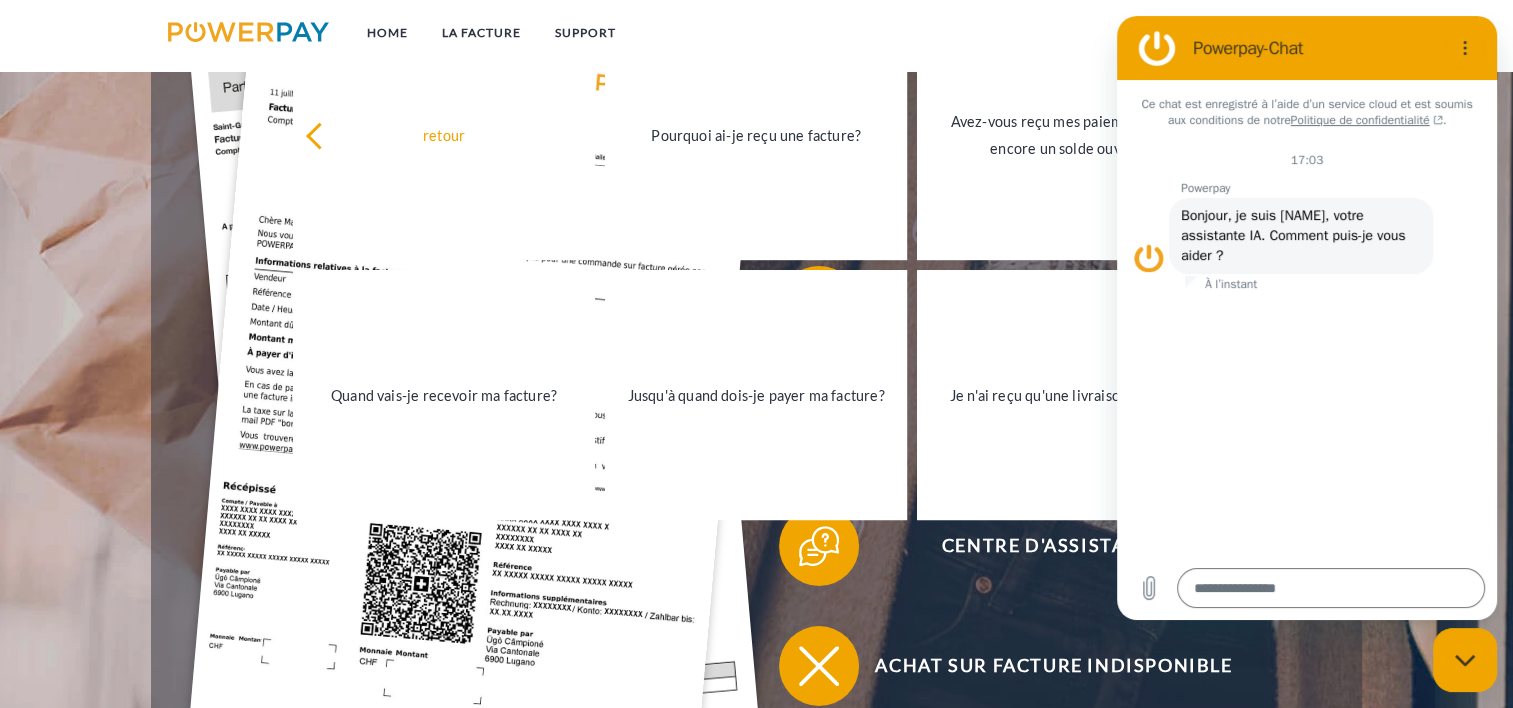 scroll, scrollTop: 500, scrollLeft: 0, axis: vertical 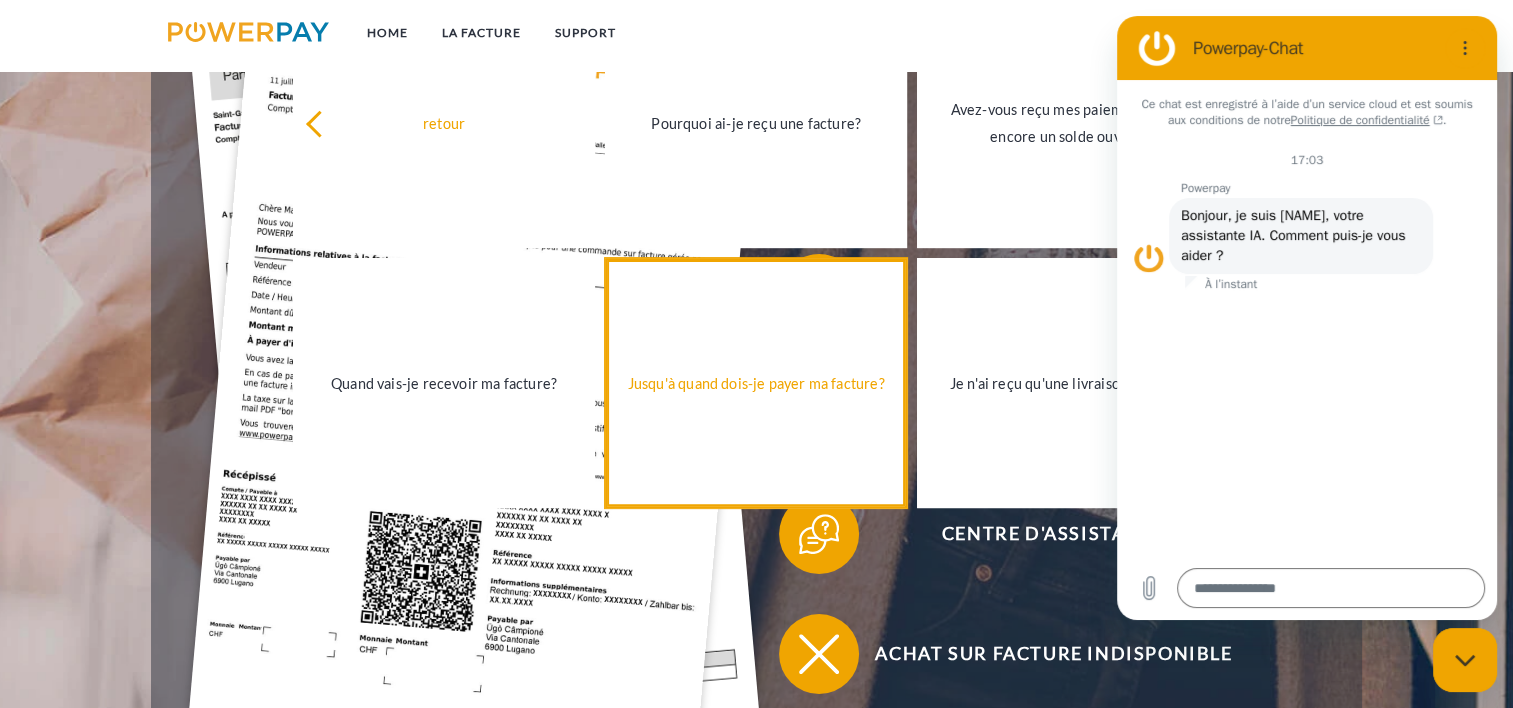 click on "Jusqu'à quand dois-je payer ma facture?" at bounding box center (756, 382) 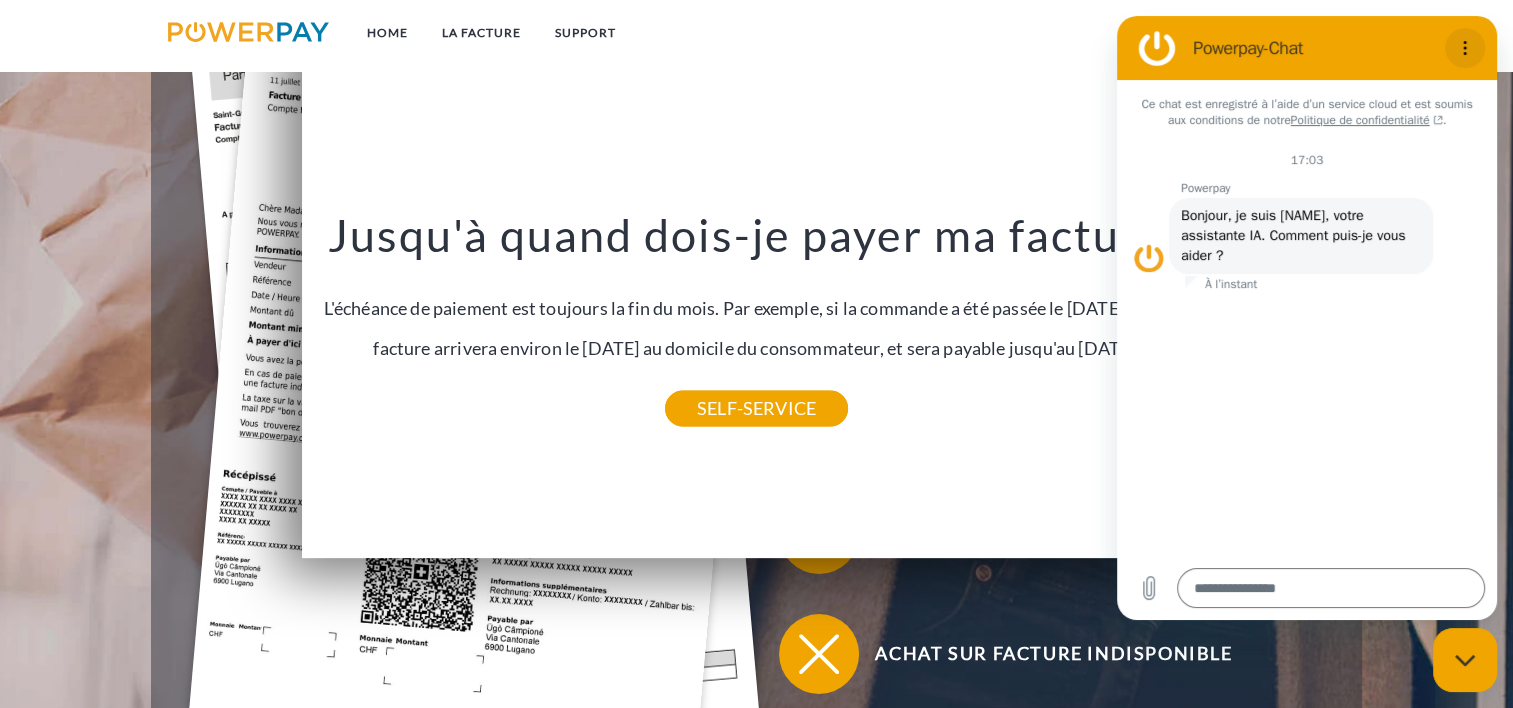 click 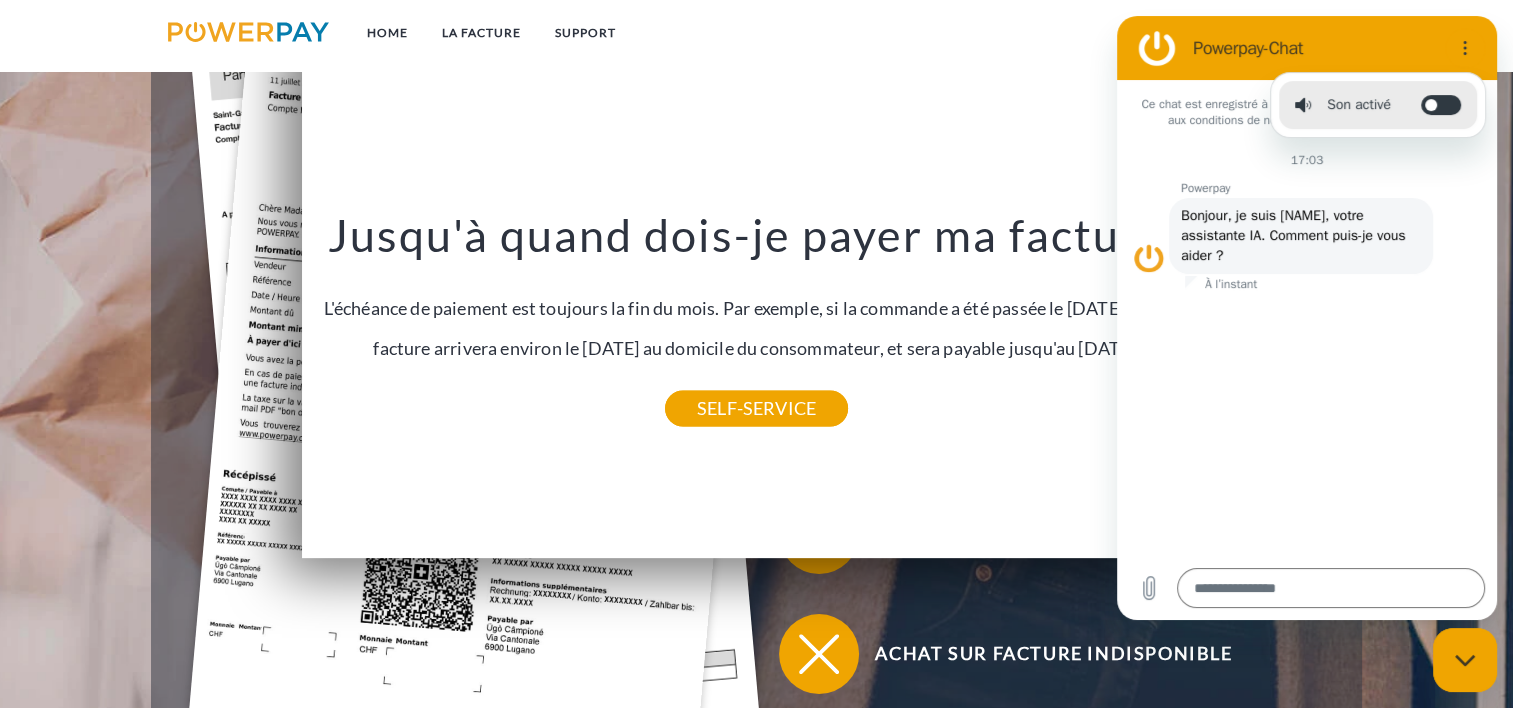 click on "Powerpay-Chat" at bounding box center [1283, 48] 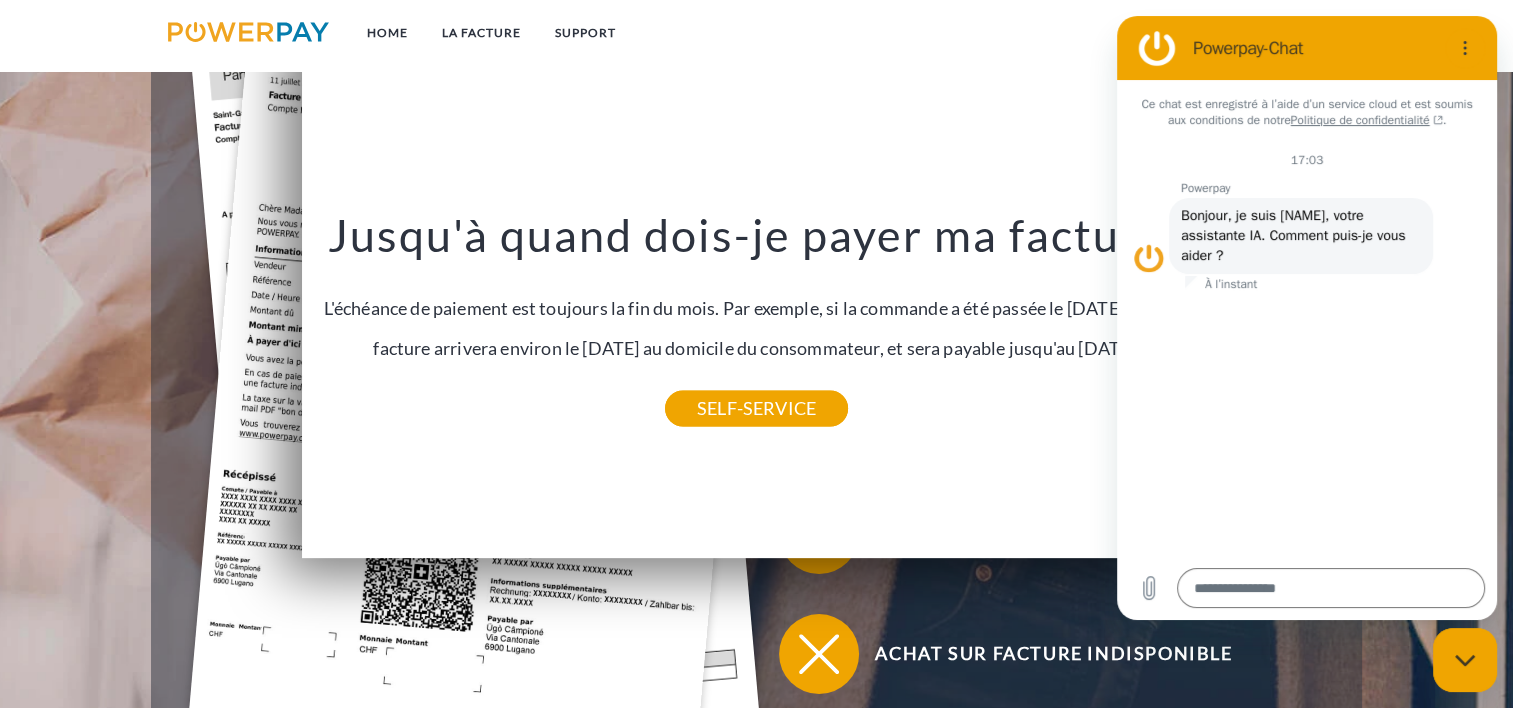 click on "retour
Pourquoi ai-je reçu une facture? POWERPAY est le prestataire de facturation de nombreuses boutiques en ligne. Vous avez certainement commandé en ligne avec le moyen de paiement « sur facture », et recevez donc le mois suivant une facture mensuelle POWERPAY.
SELF-SERVICE
Quand vais-je recevoir ma facture? La facture est toujours envoyée par la poste le mois suivant la commande. Le consommateur la reçoit environ au milieu du mois. Si la commande a par exemple été passée le [DATE], alors la facture arrivera environ le [DATE] au domicile du consommateur.
SELF-SERVICE
Jusqu'à quand dois-je payer ma facture? SELF-SERVICE
Je n'ai reçu qu'une livraison partielle SELF-SERVICE
SELF-SERVICE LINK" at bounding box center [756, 283] 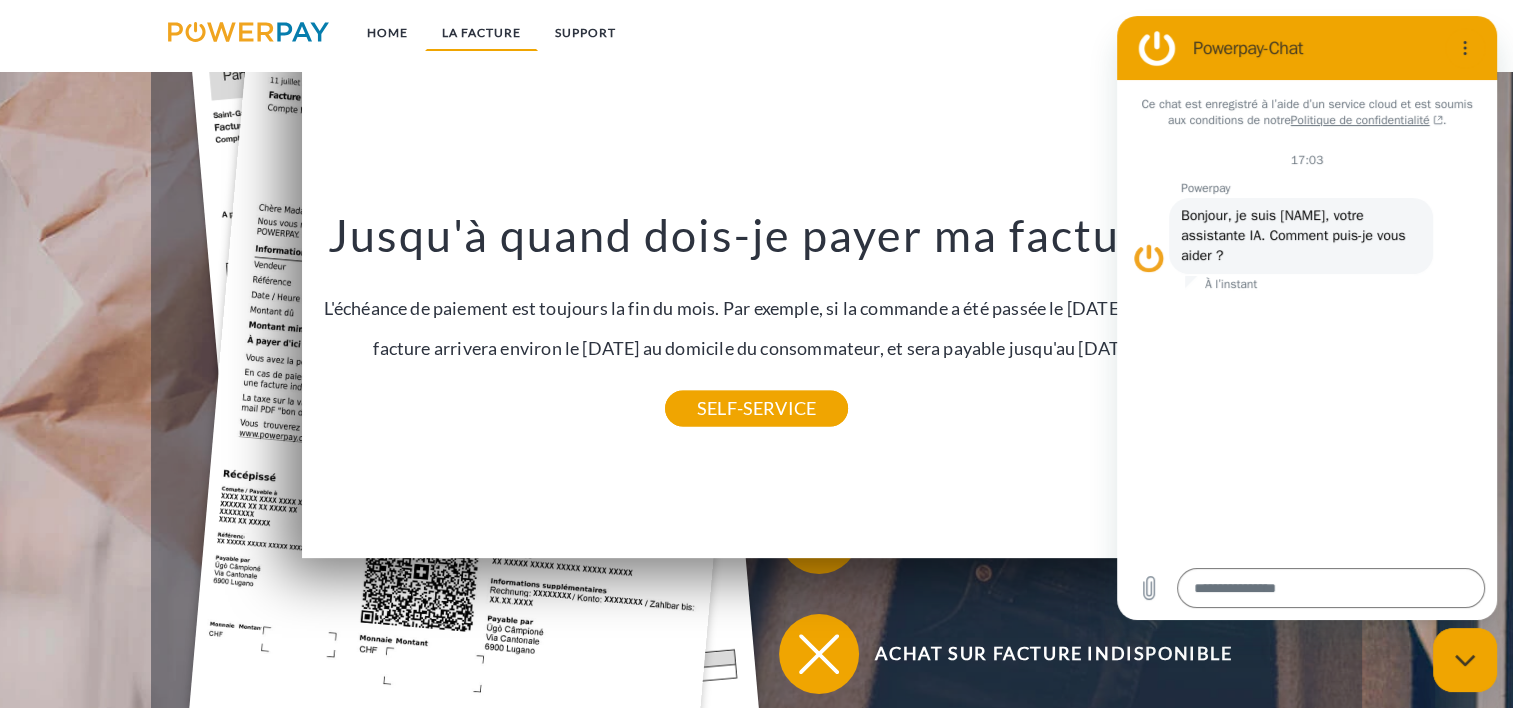 click on "LA FACTURE" at bounding box center (481, 33) 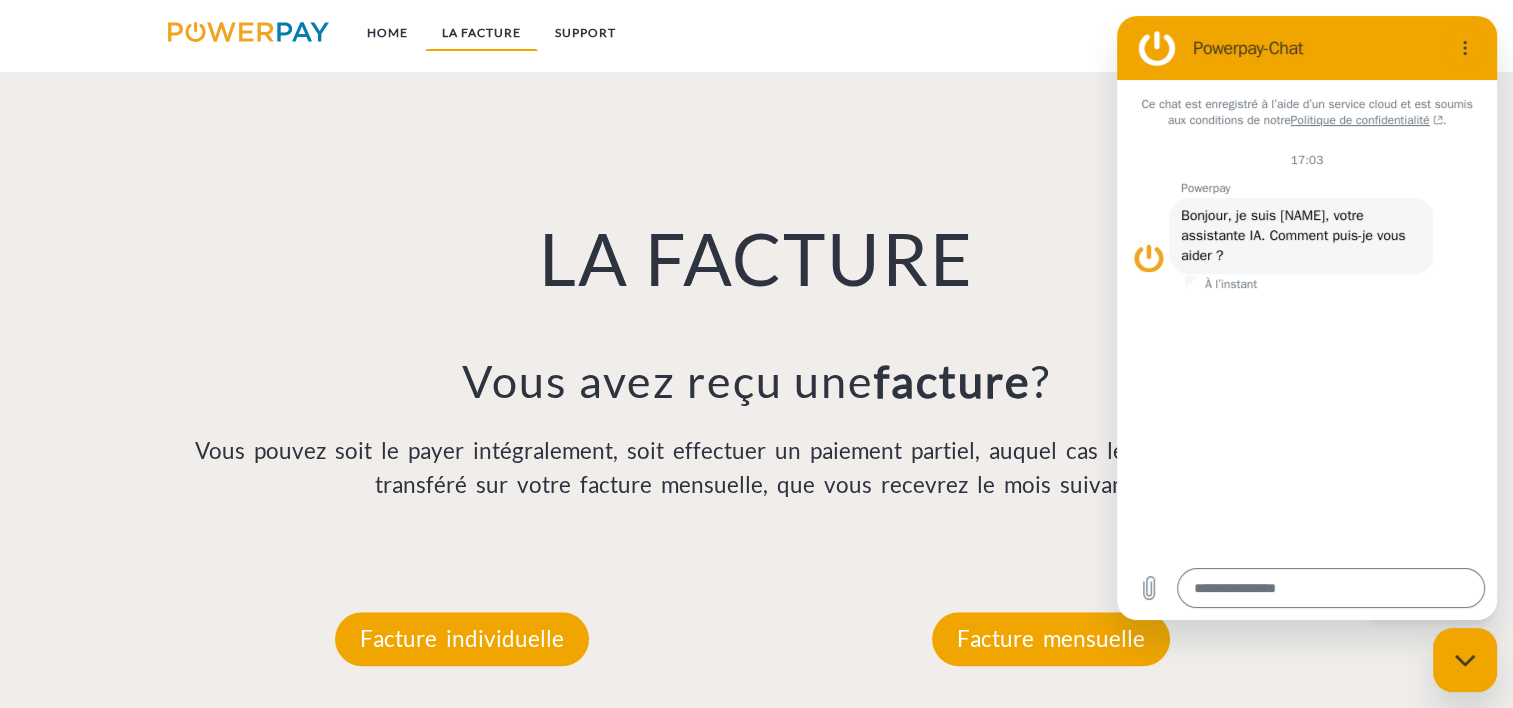 scroll, scrollTop: 1393, scrollLeft: 0, axis: vertical 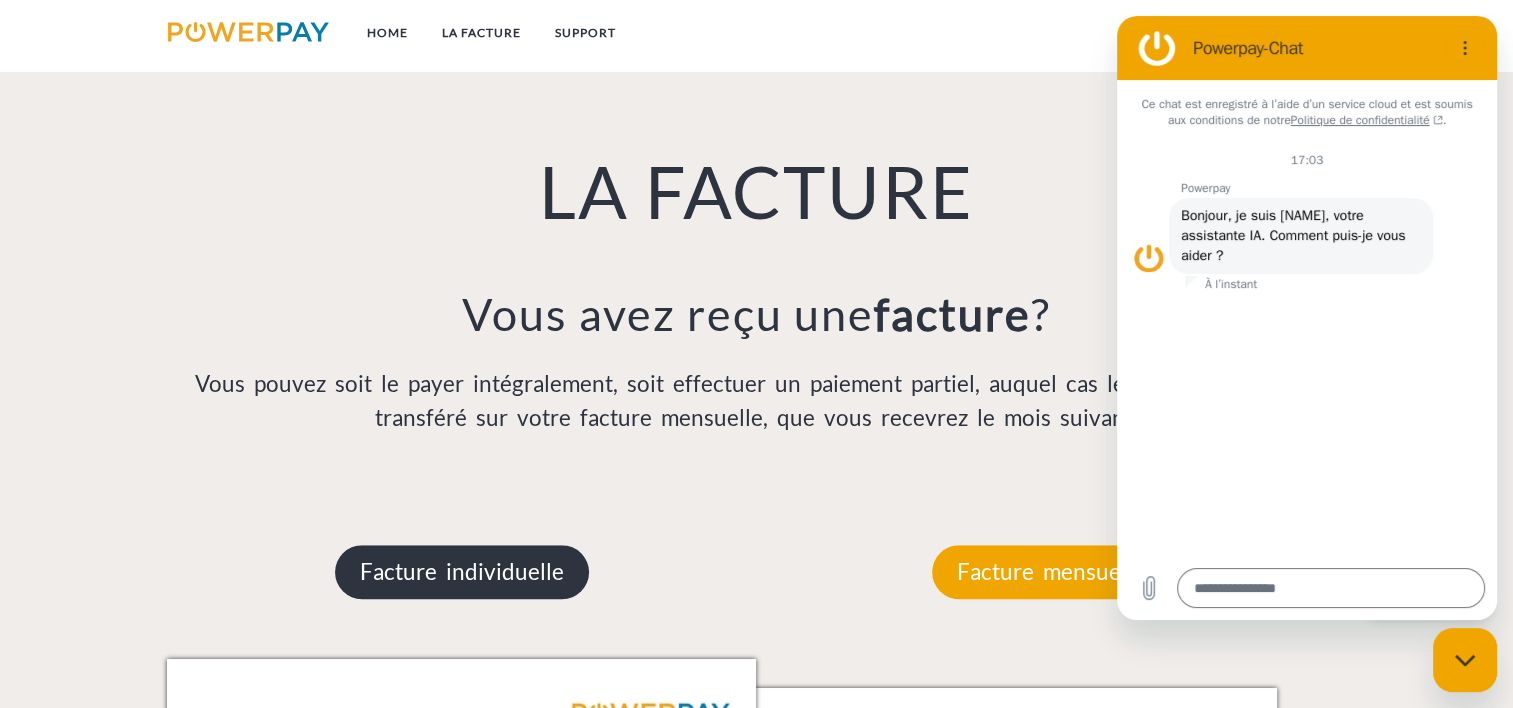 click on "Facture individuelle" at bounding box center [462, 572] 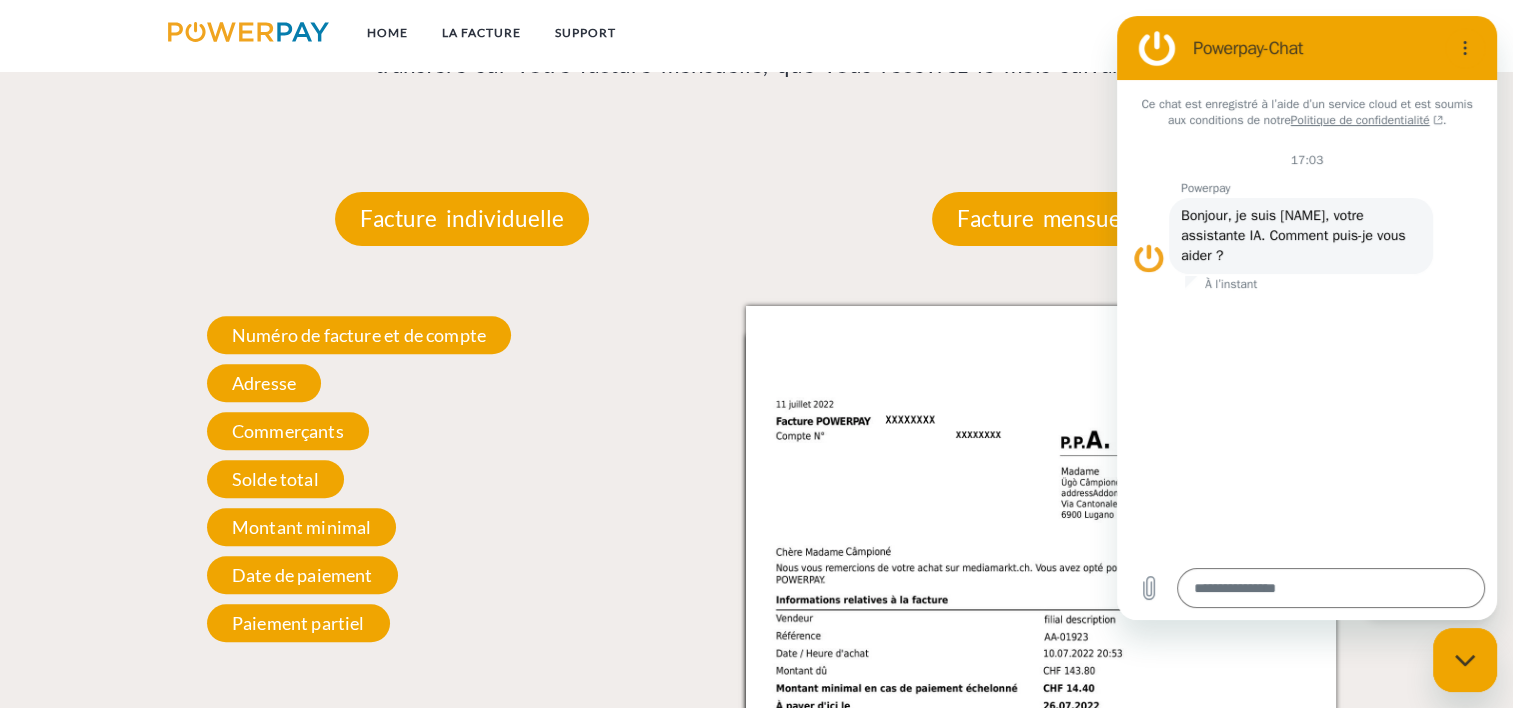 scroll, scrollTop: 1793, scrollLeft: 0, axis: vertical 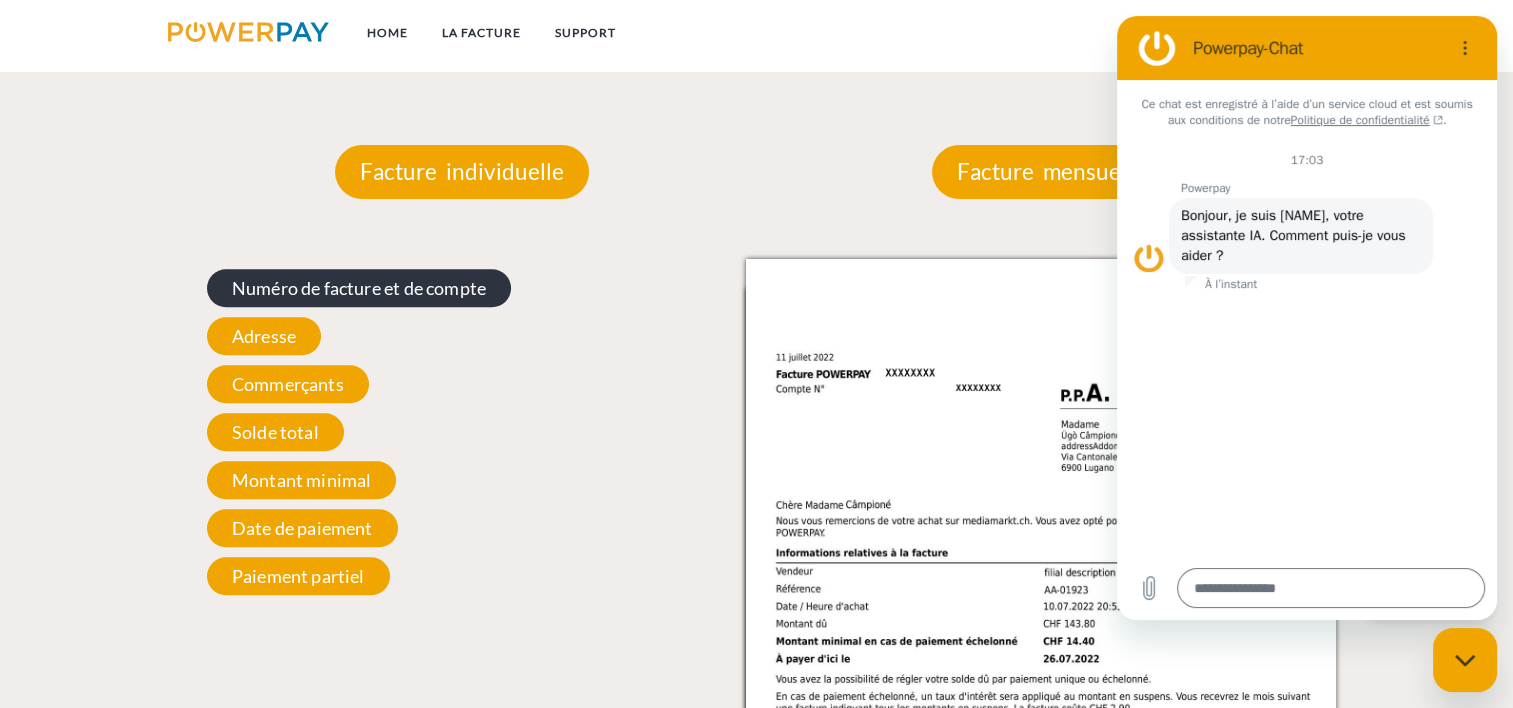 click on "Numéro de facture et de compte" at bounding box center [359, 288] 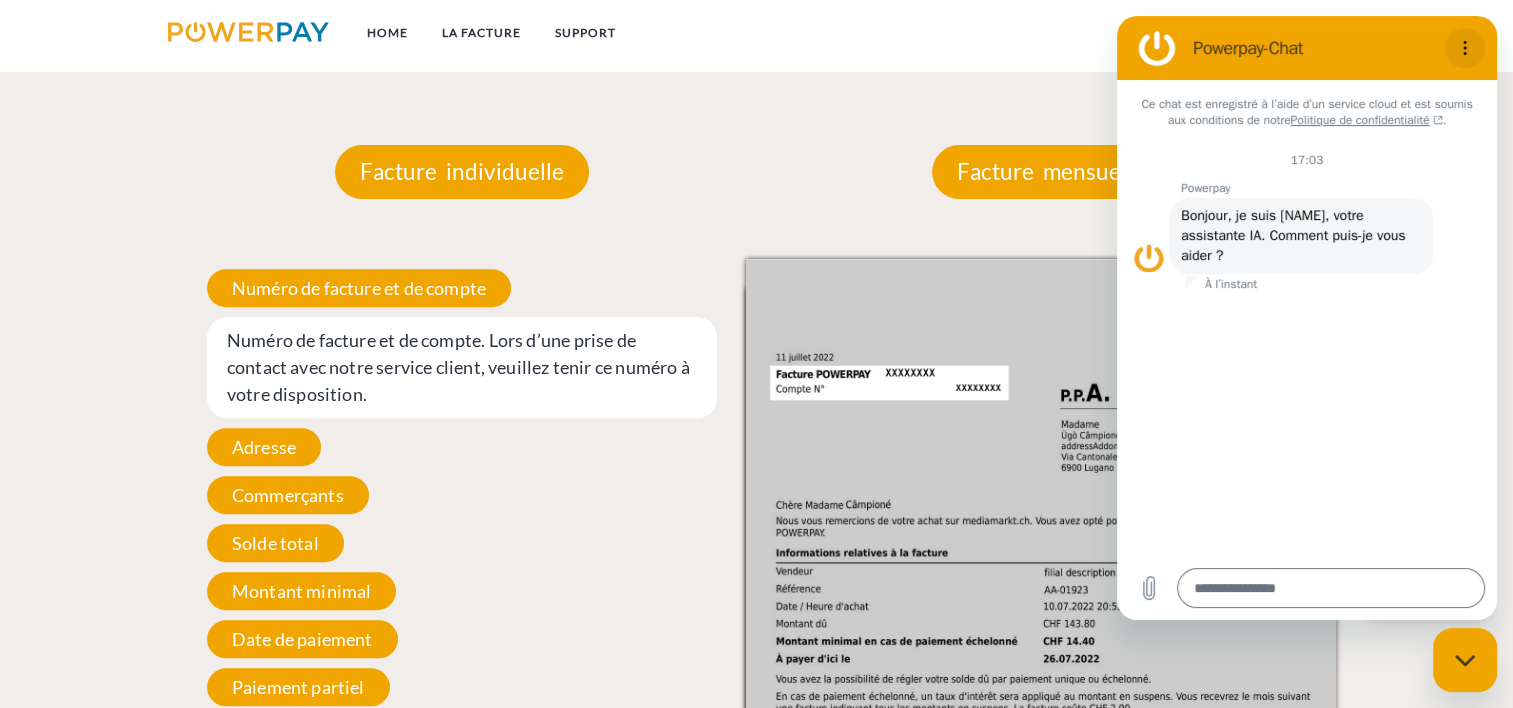 click 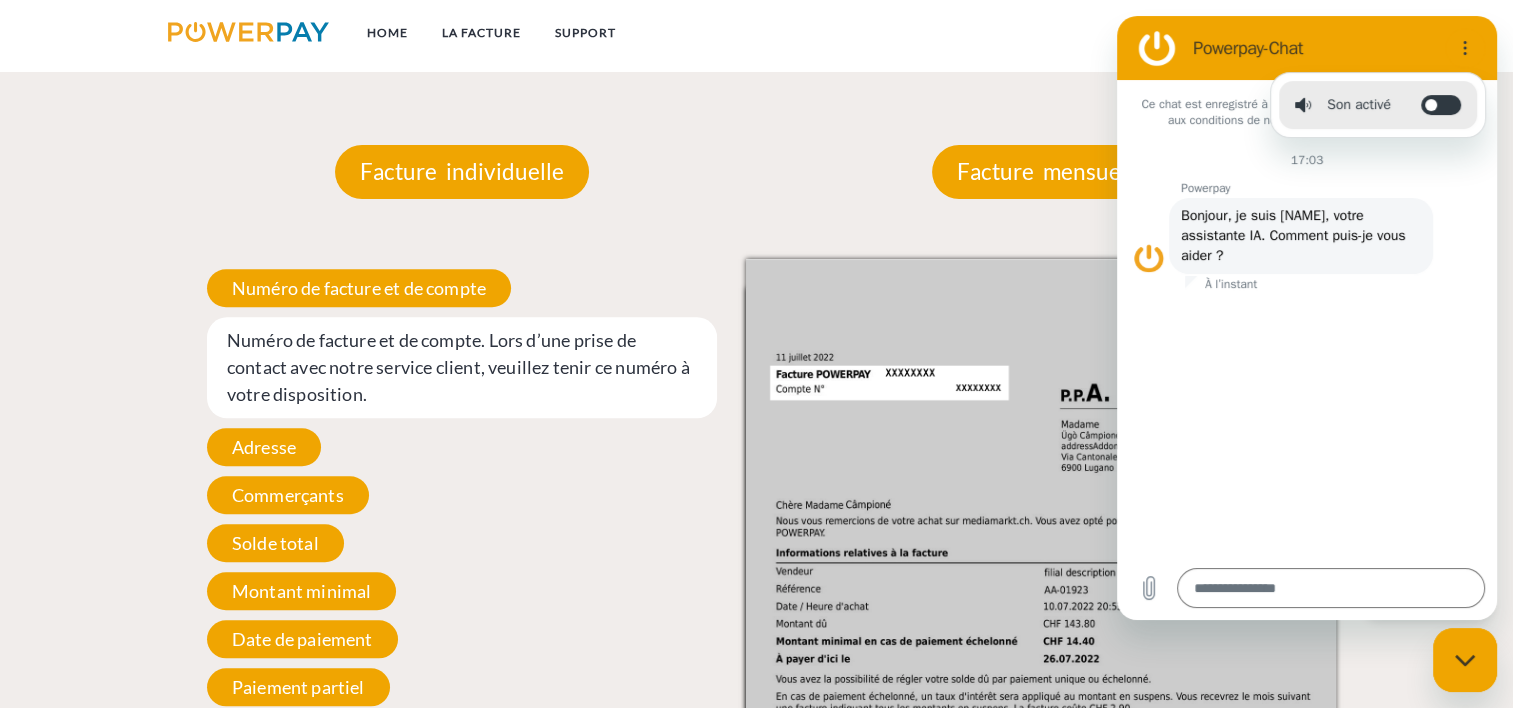 click on "Son activé" at bounding box center (1343, 105) 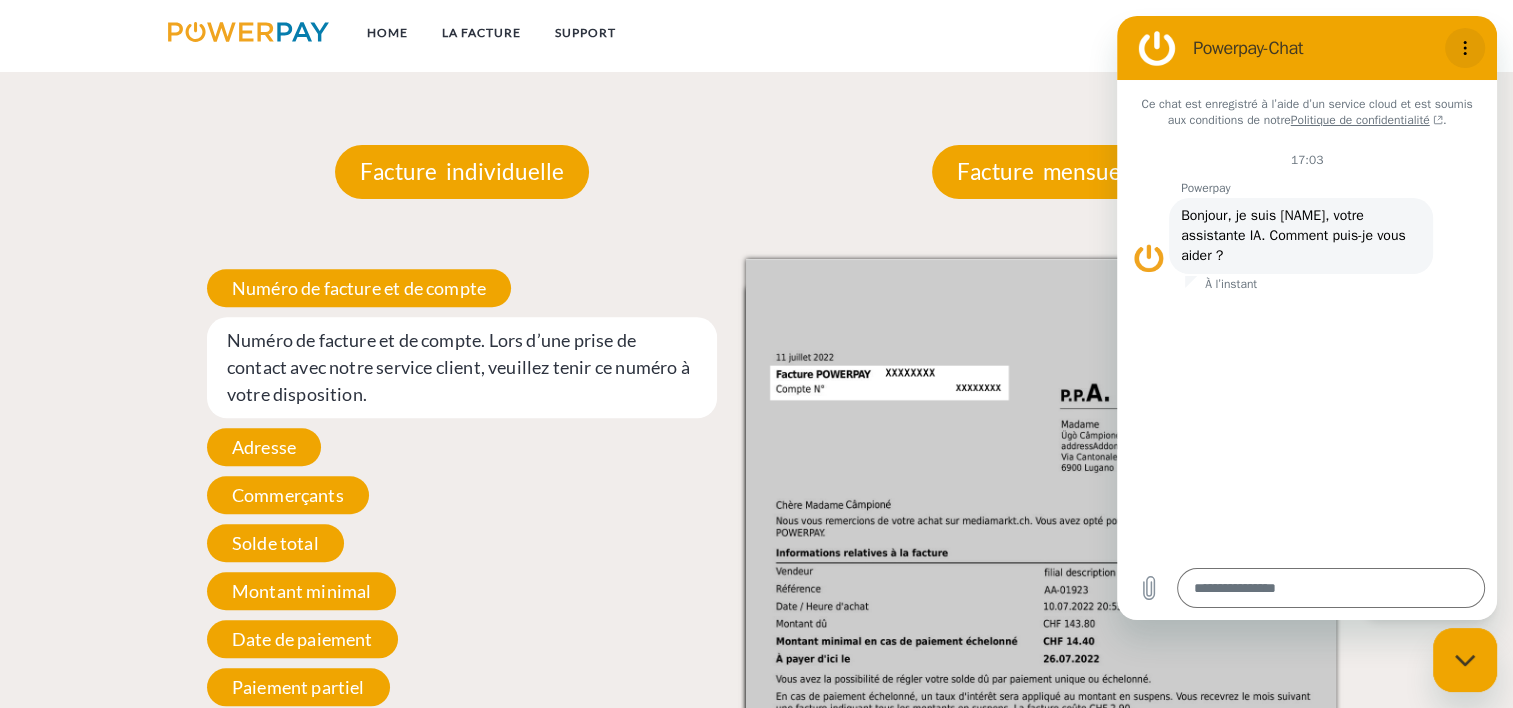click at bounding box center [1465, 48] 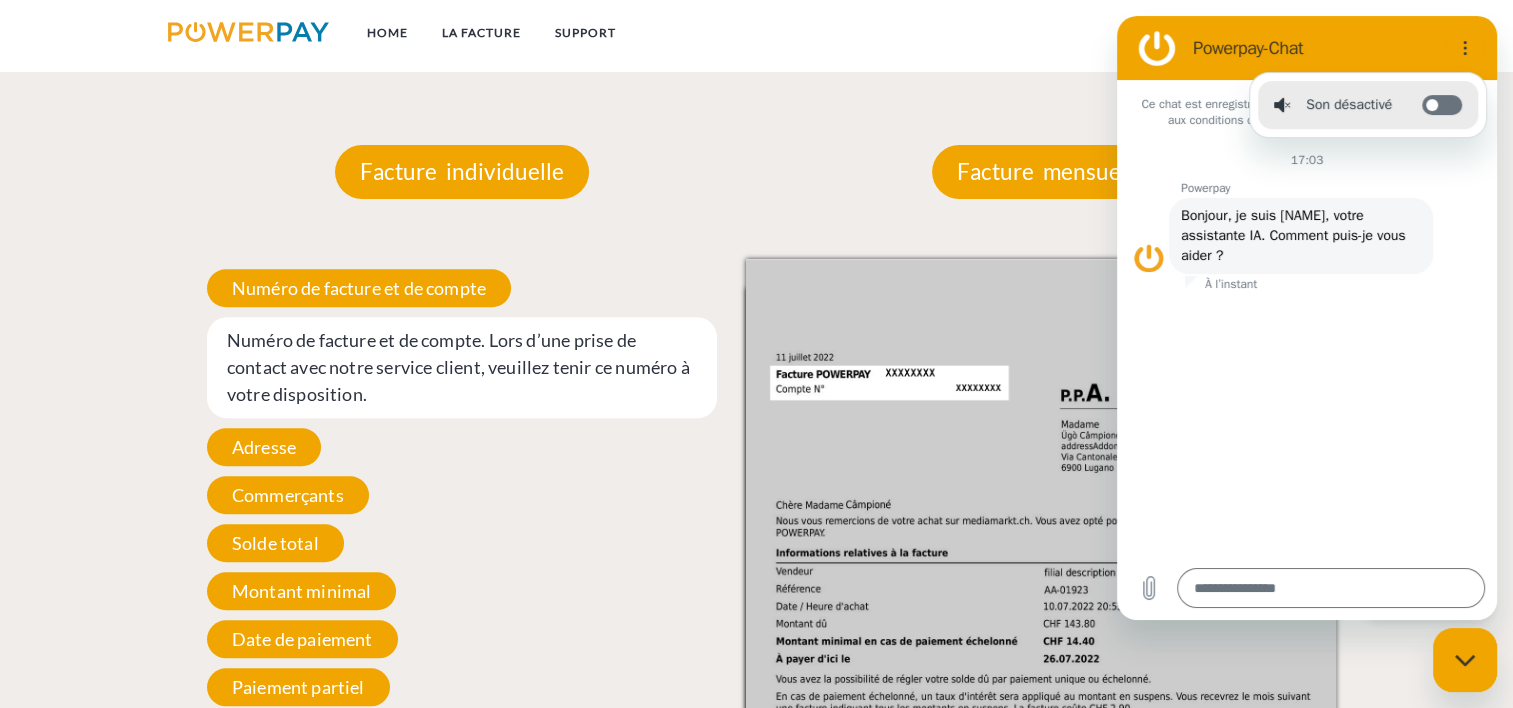 click 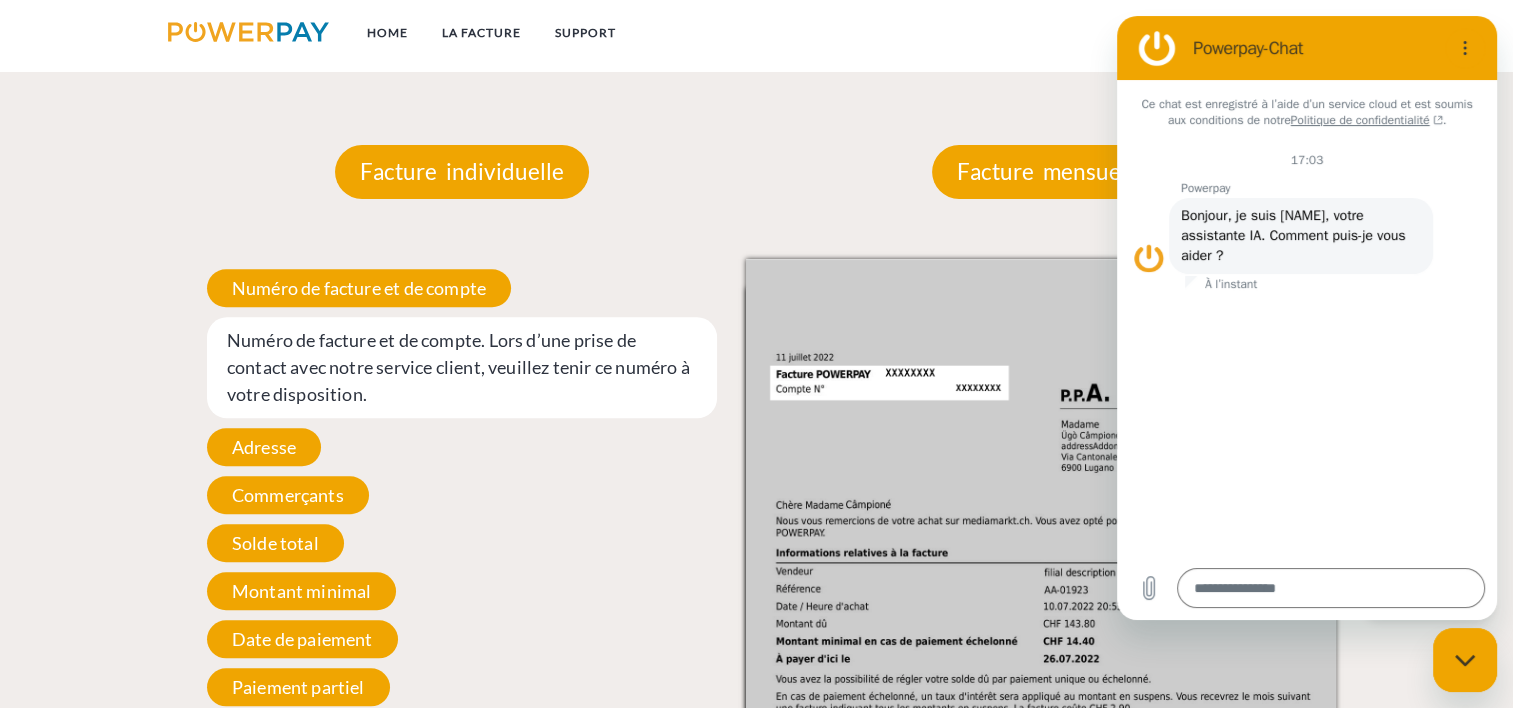 click on "Powerpay-Chat" at bounding box center [1315, 48] 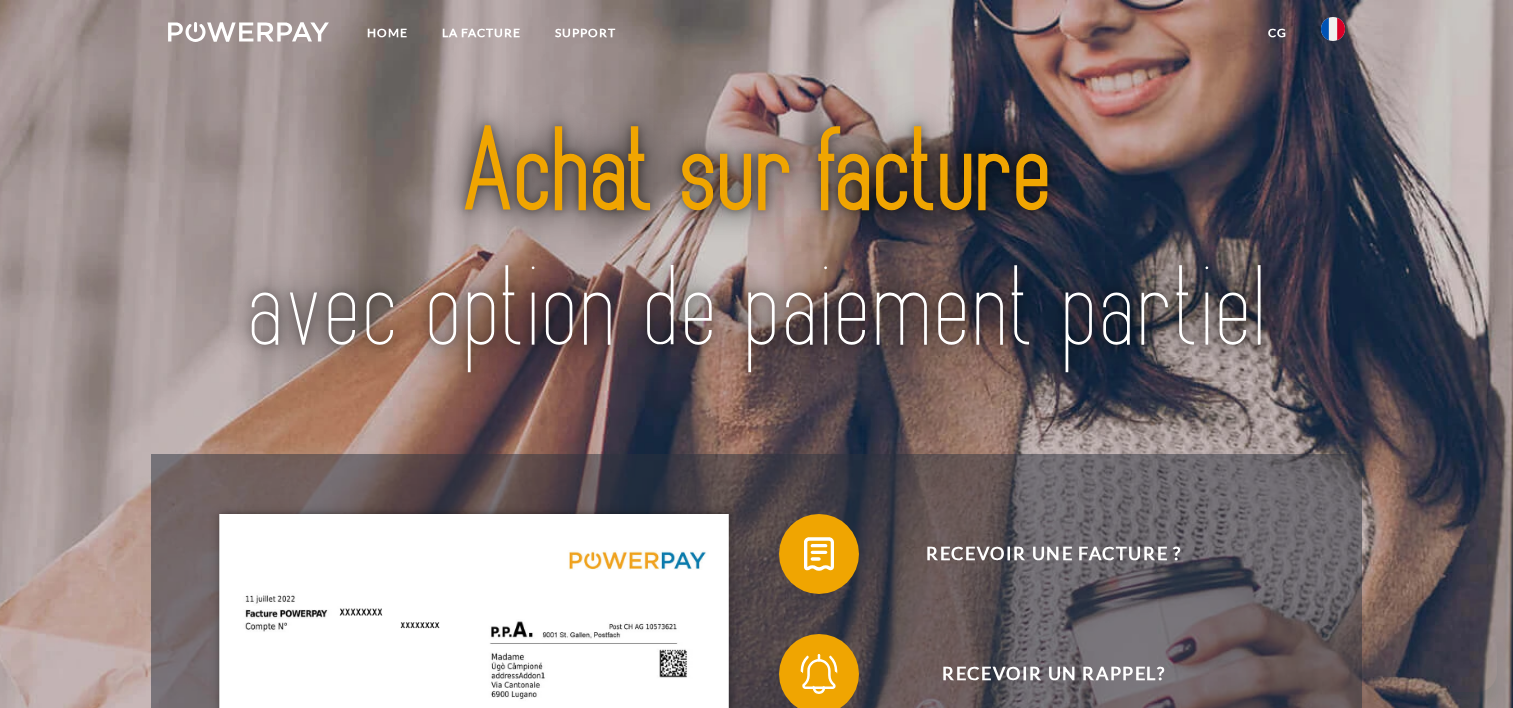 scroll, scrollTop: 0, scrollLeft: 0, axis: both 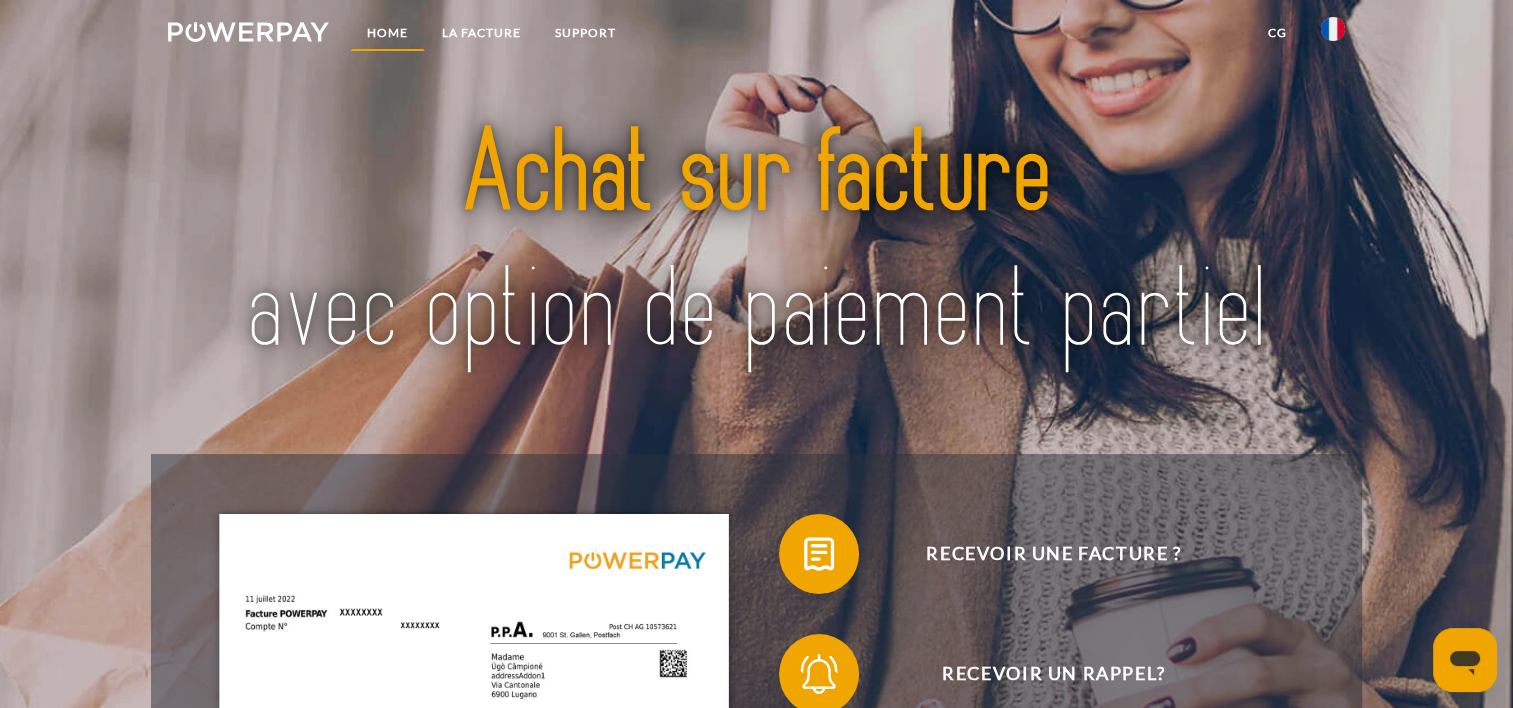 click on "Home" at bounding box center (387, 33) 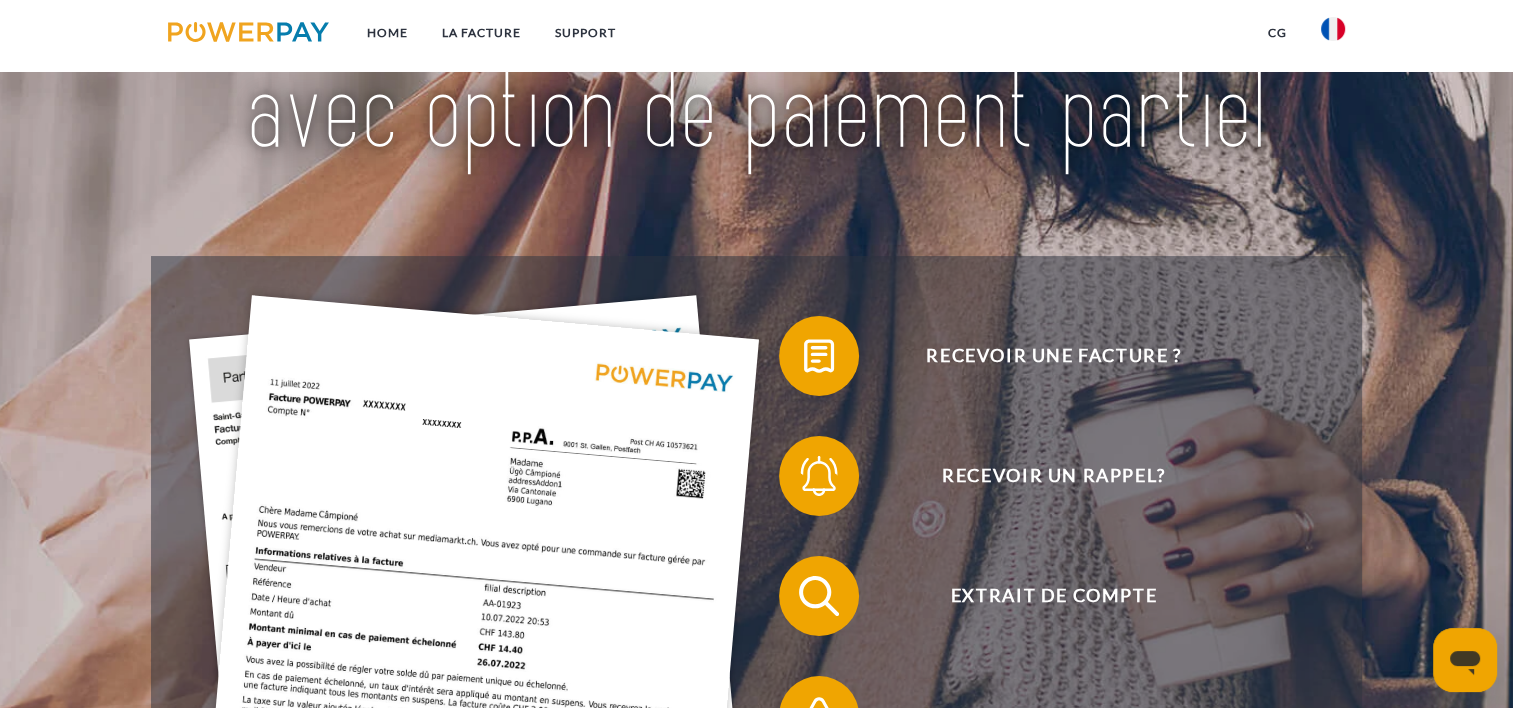 scroll, scrollTop: 200, scrollLeft: 0, axis: vertical 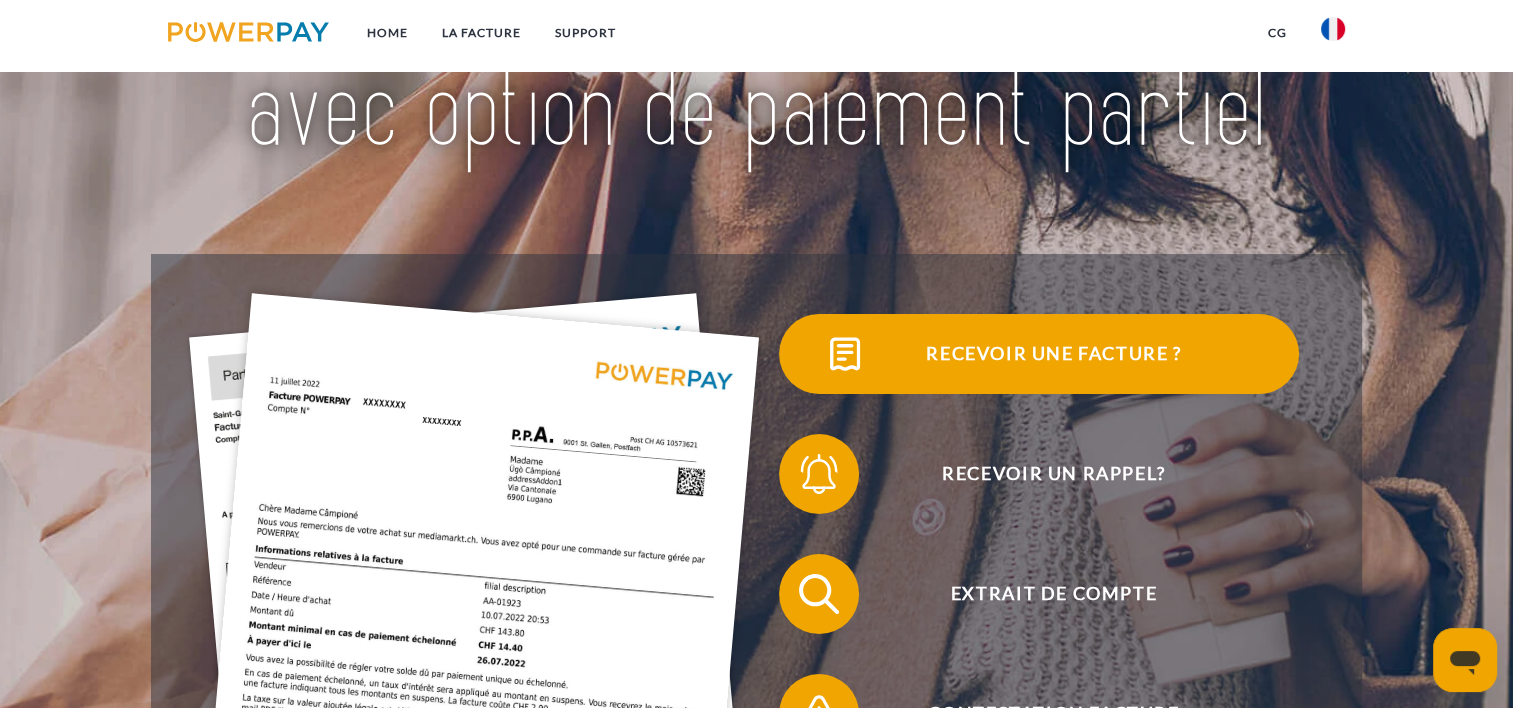 click on "Recevoir une facture ?" at bounding box center (1054, 354) 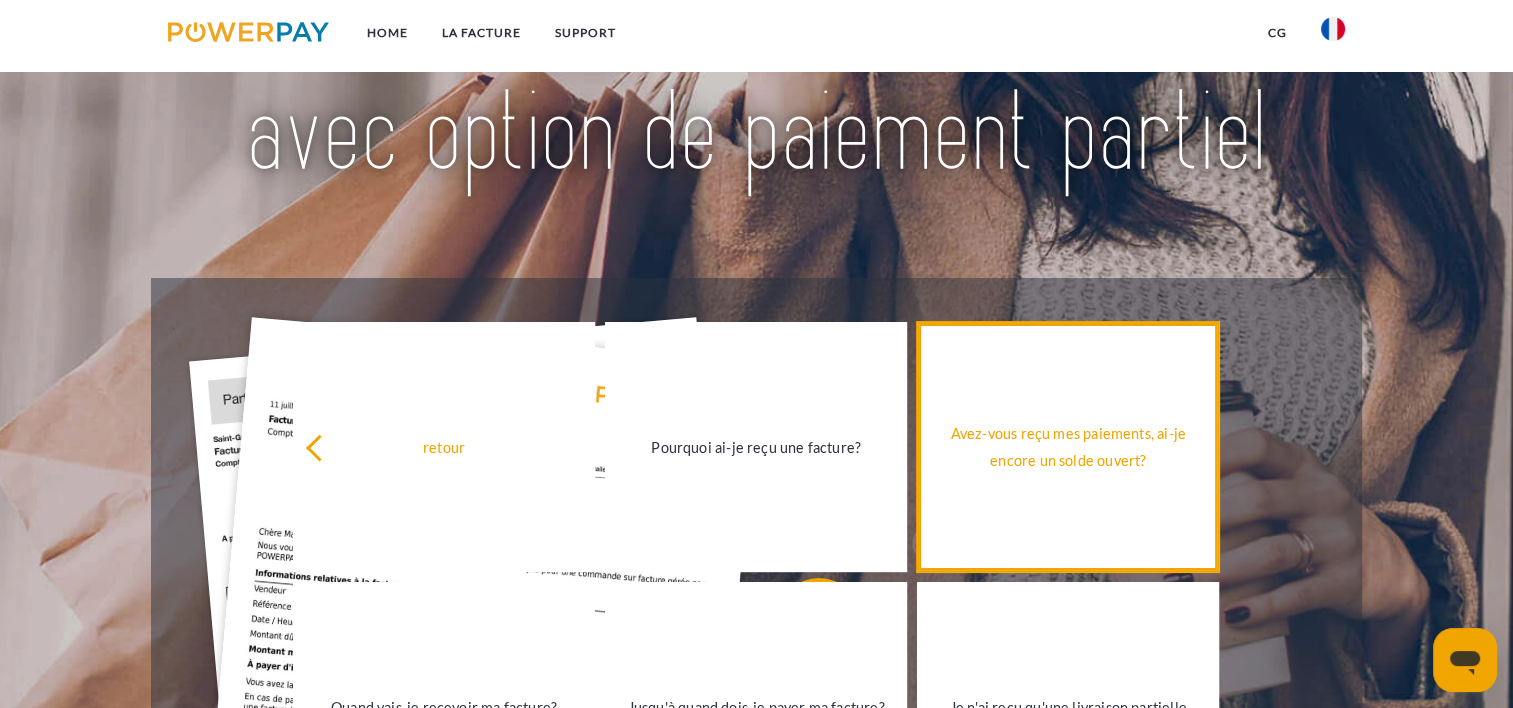 scroll, scrollTop: 0, scrollLeft: 0, axis: both 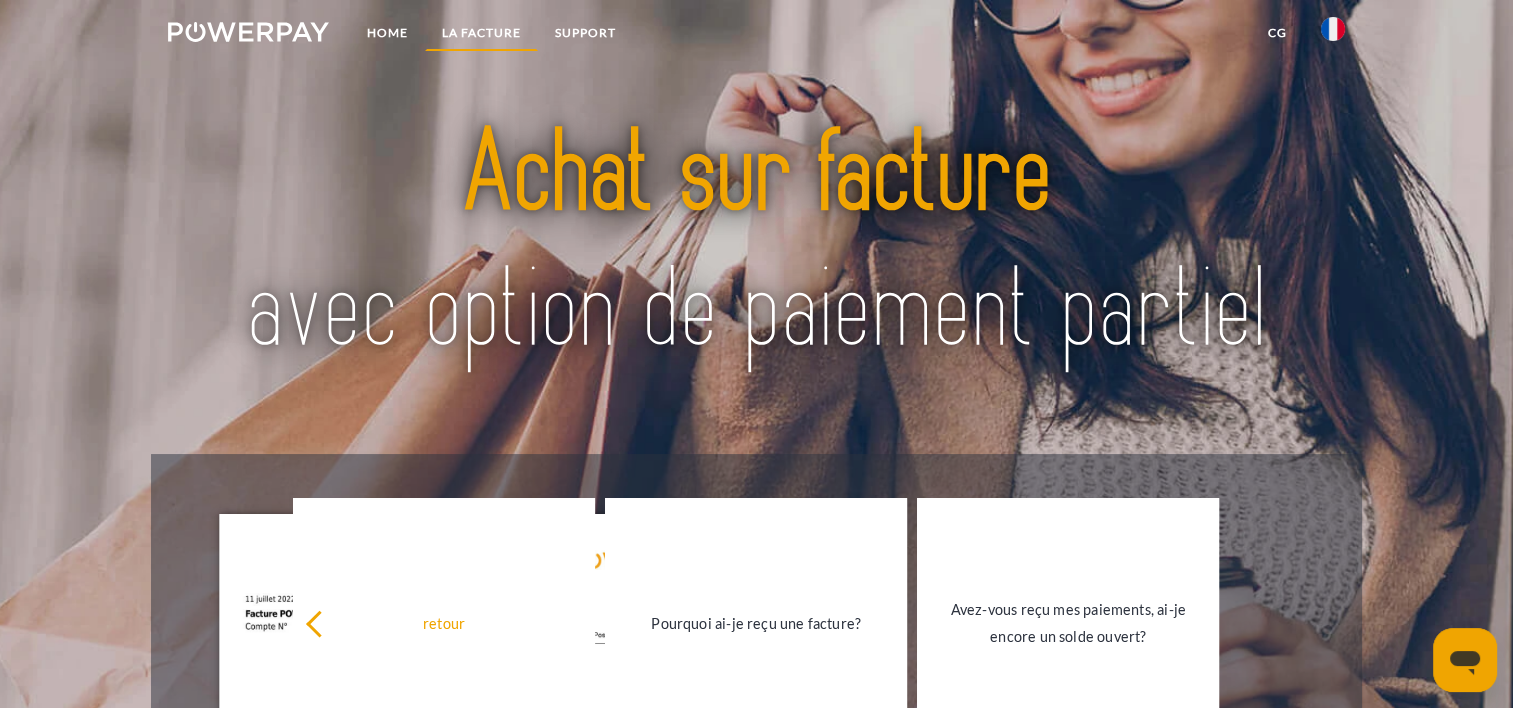 click on "LA FACTURE" at bounding box center (481, 33) 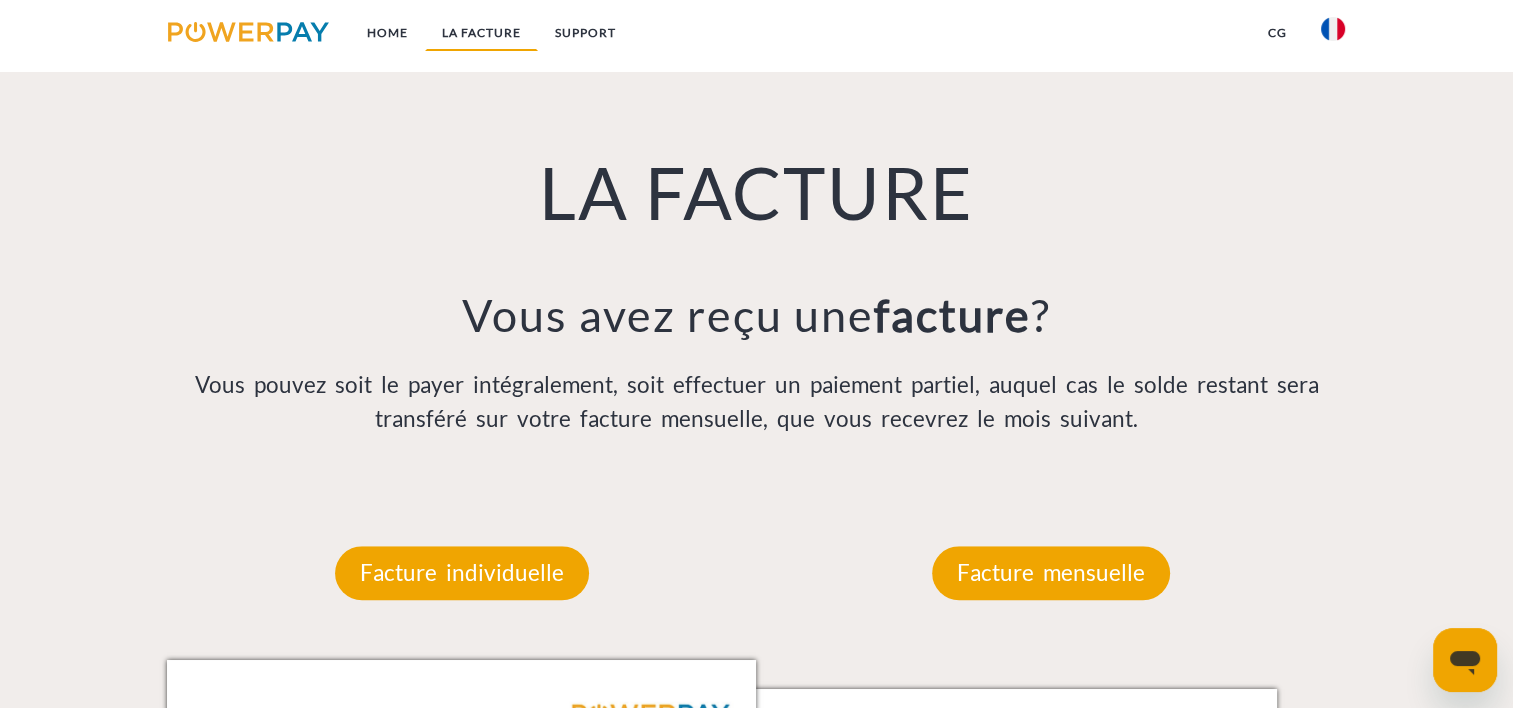 scroll, scrollTop: 1393, scrollLeft: 0, axis: vertical 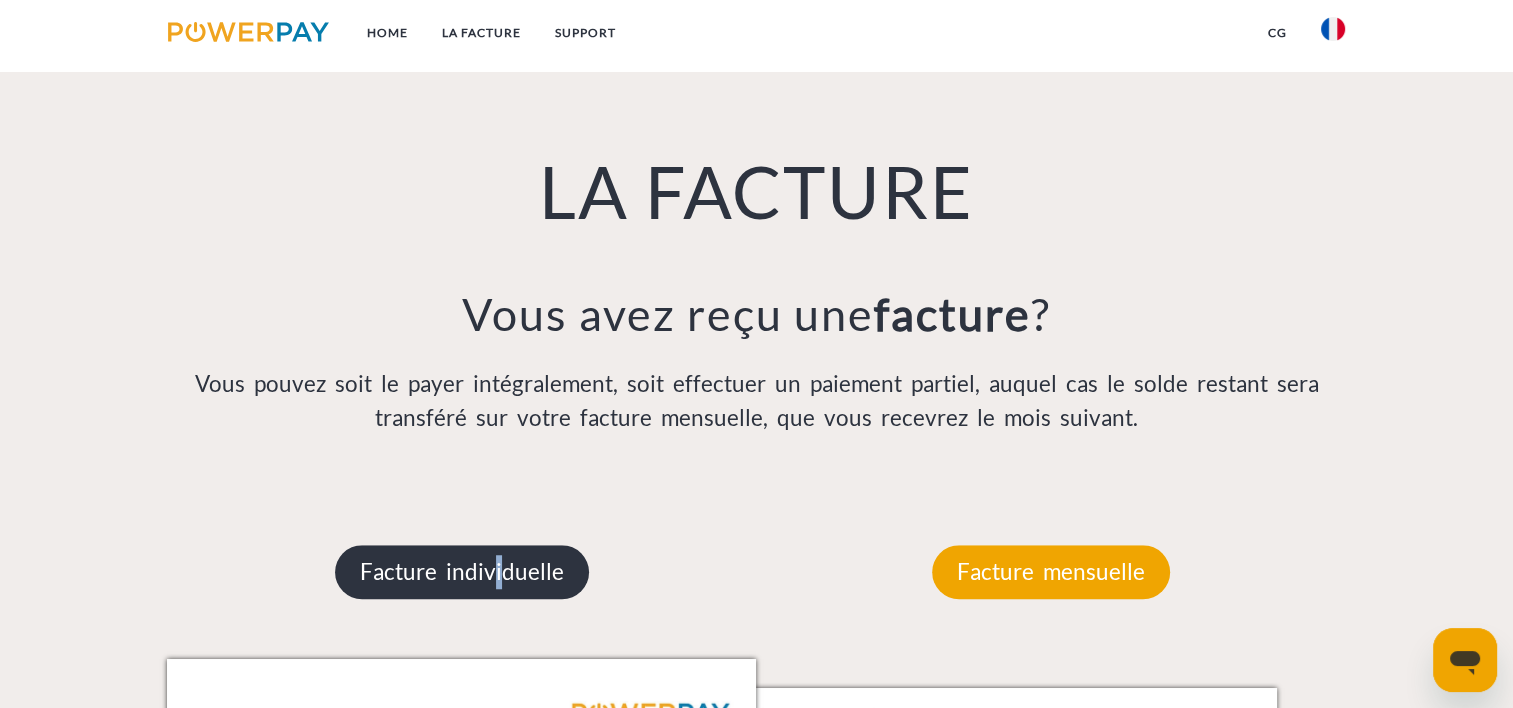 click on "Facture individuelle" at bounding box center [462, 572] 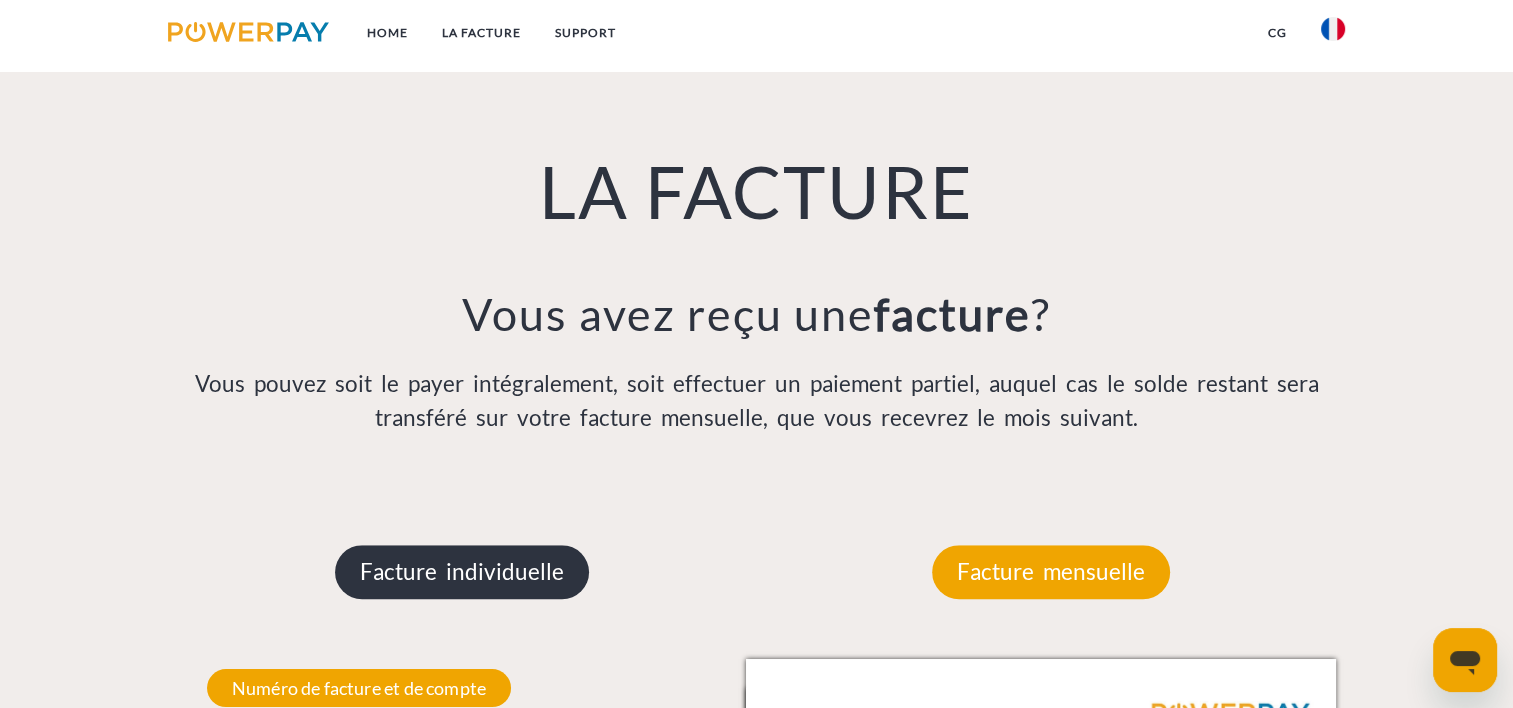drag, startPoint x: 490, startPoint y: 556, endPoint x: 426, endPoint y: 576, distance: 67.052216 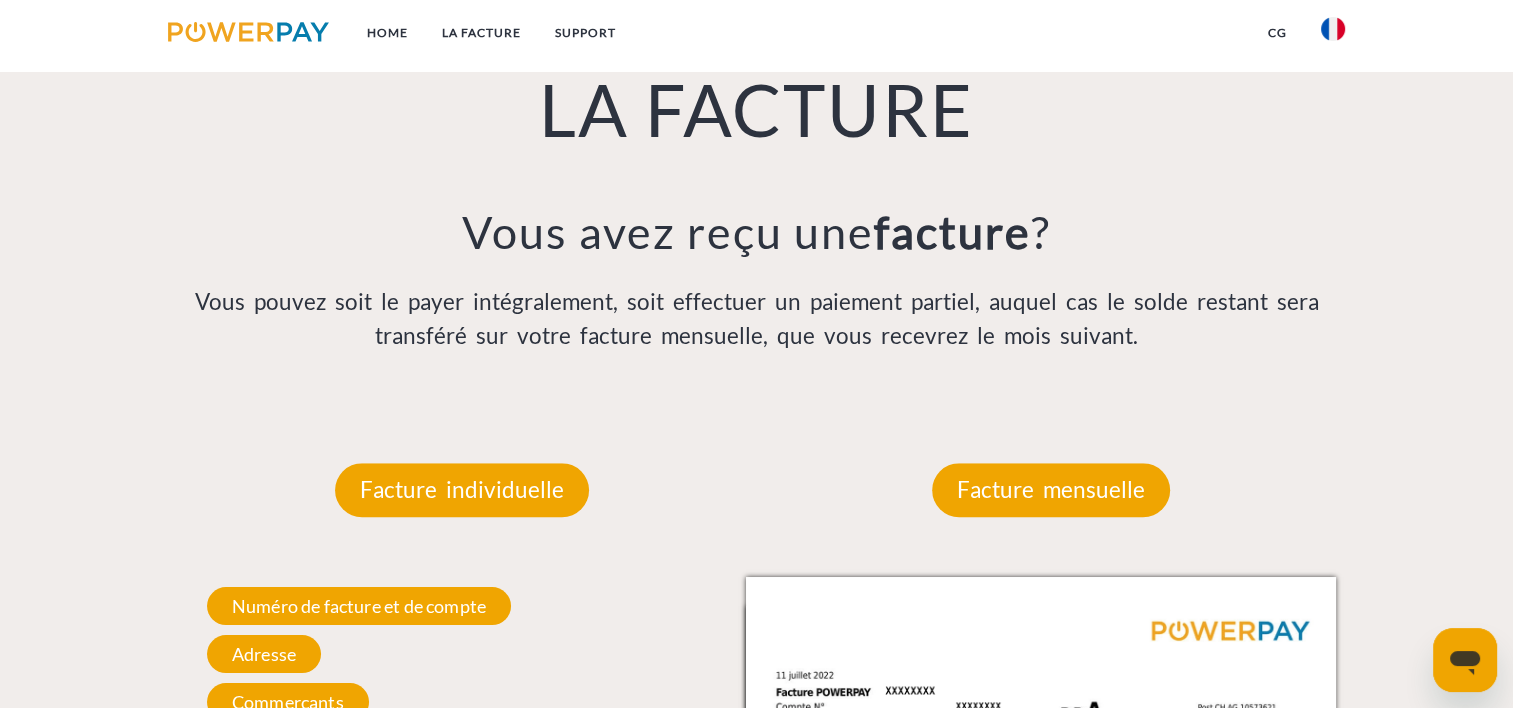 scroll, scrollTop: 1593, scrollLeft: 0, axis: vertical 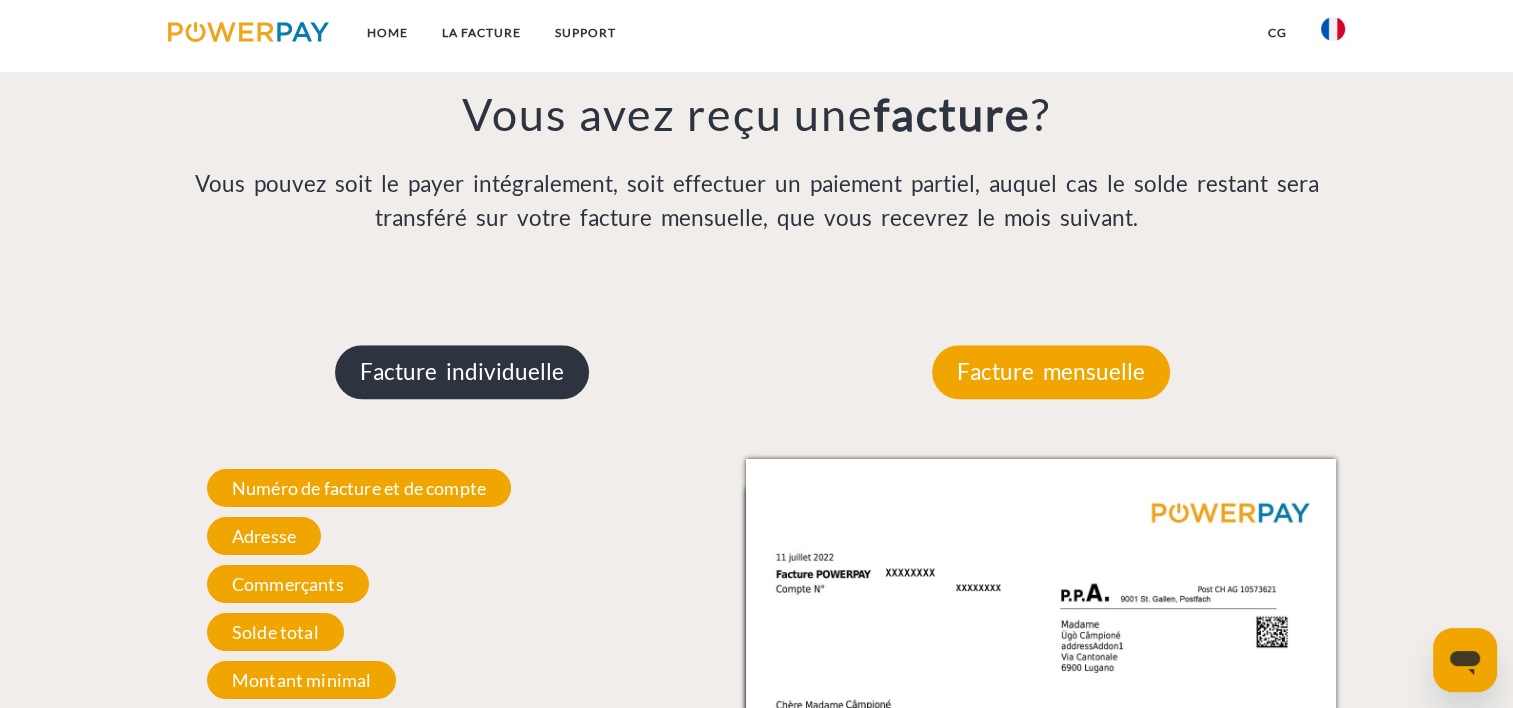 click on "Facture individuelle" at bounding box center [462, 372] 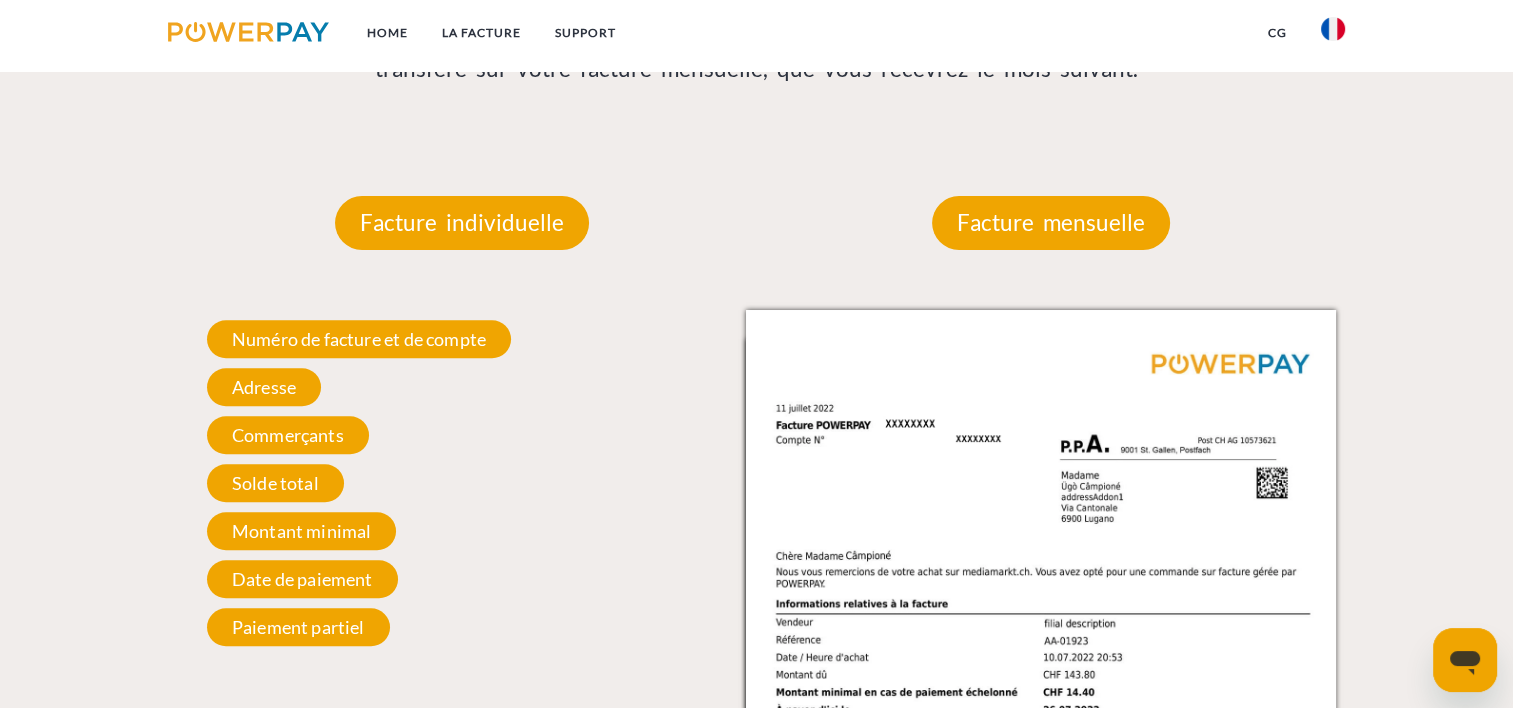 scroll, scrollTop: 1693, scrollLeft: 0, axis: vertical 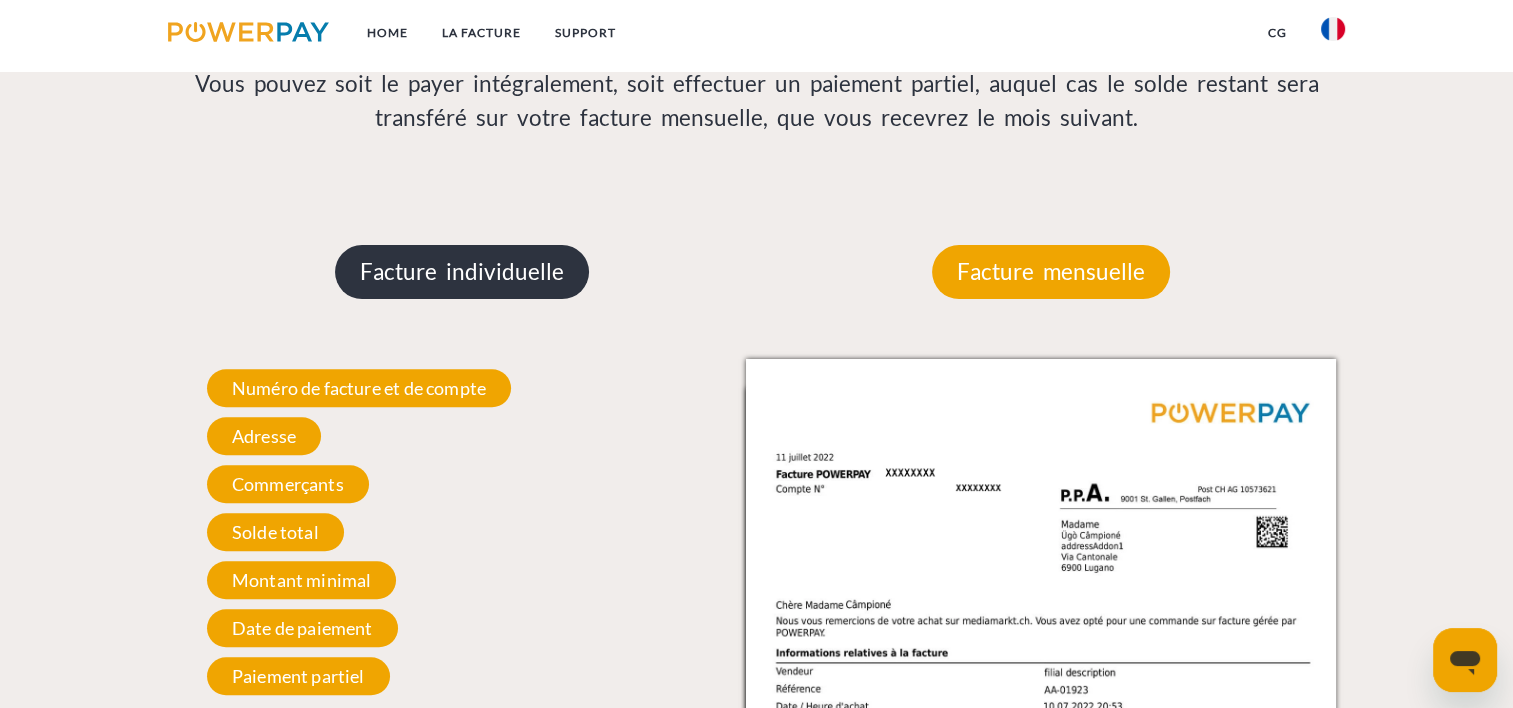 click on "Facture individuelle" at bounding box center [462, 272] 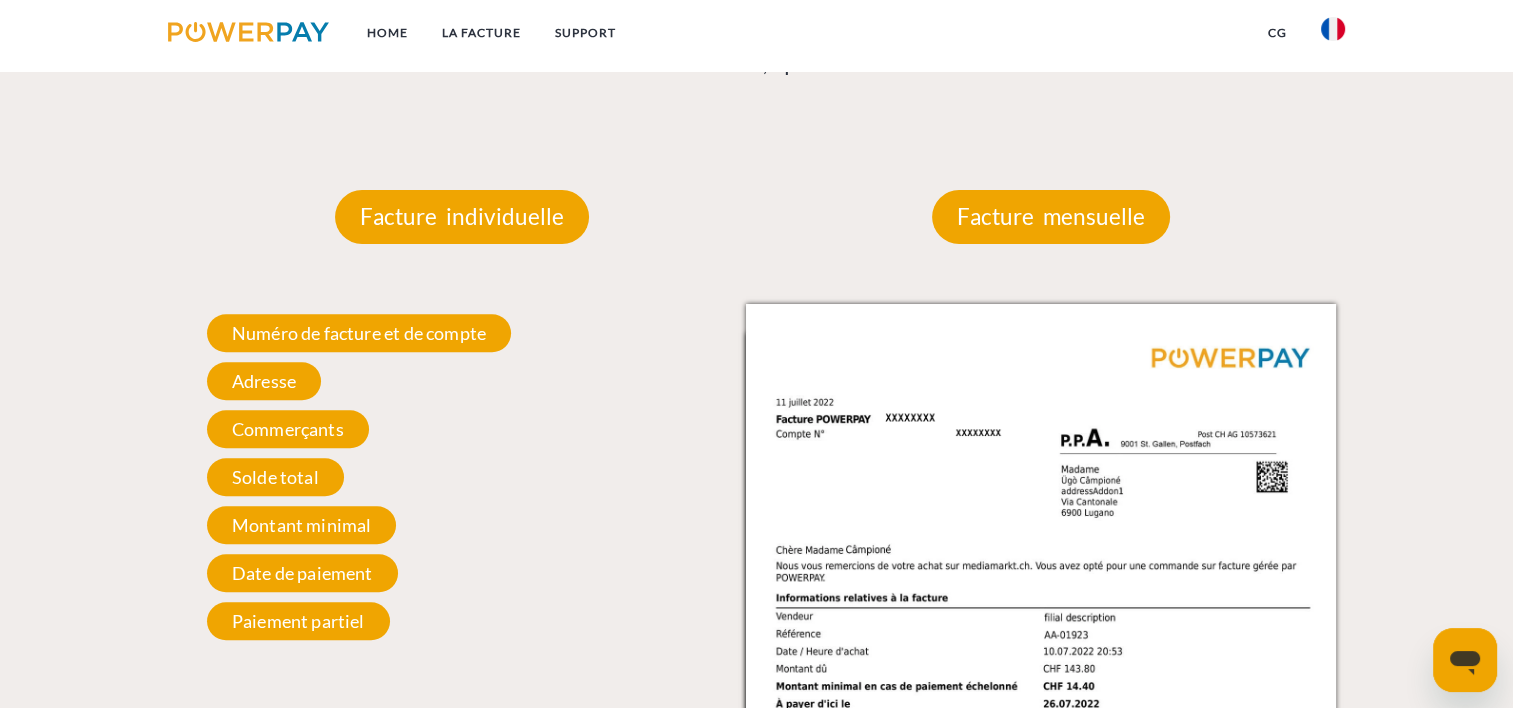scroll, scrollTop: 1793, scrollLeft: 0, axis: vertical 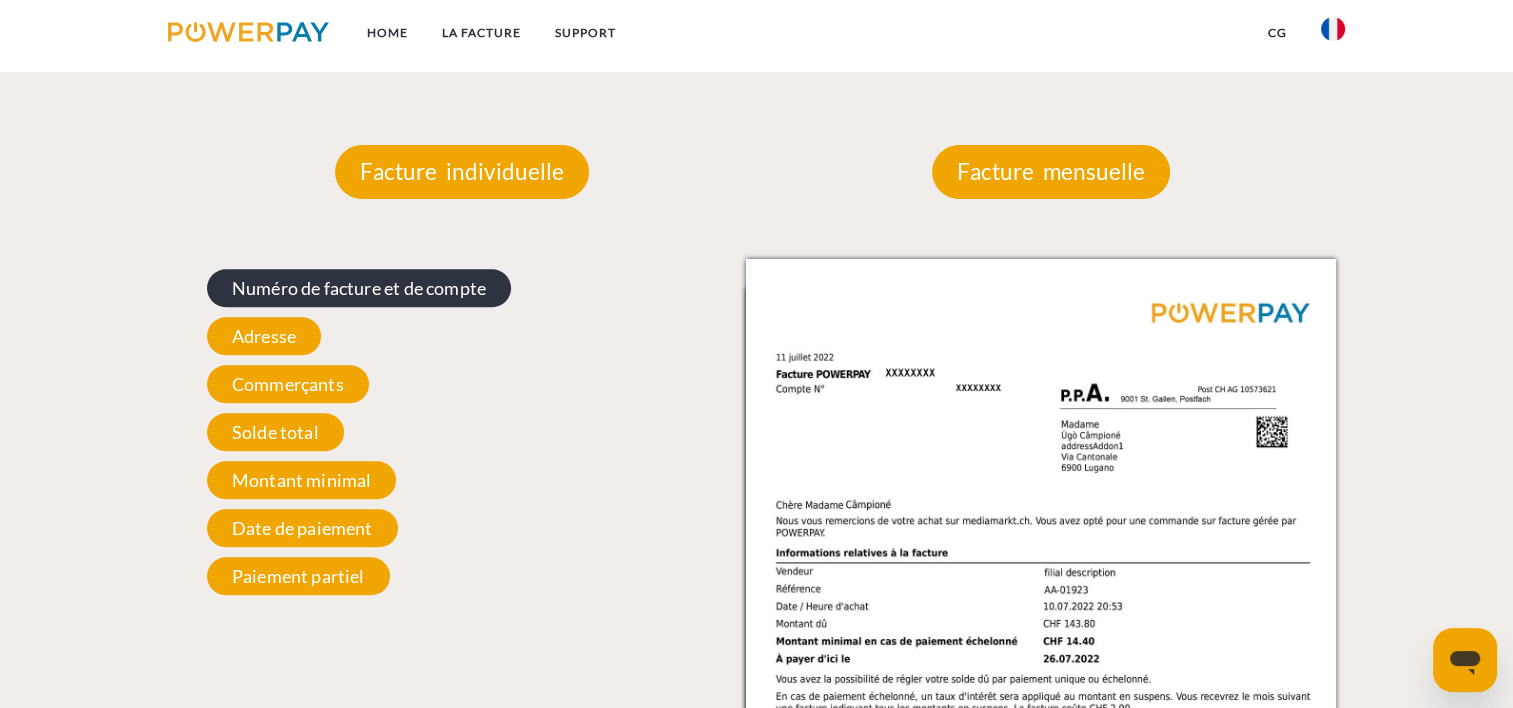 click on "Numéro de facture et de compte" at bounding box center [359, 288] 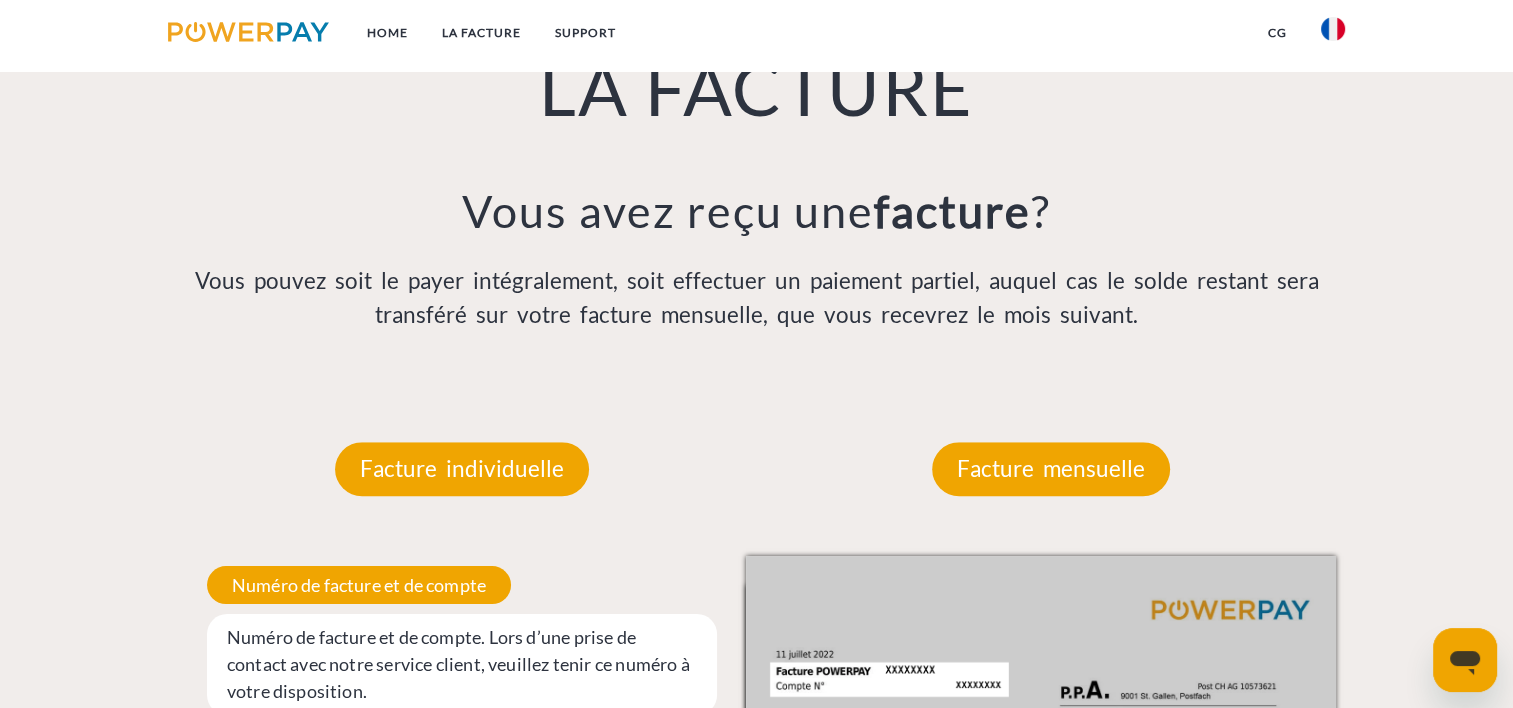 scroll, scrollTop: 1493, scrollLeft: 0, axis: vertical 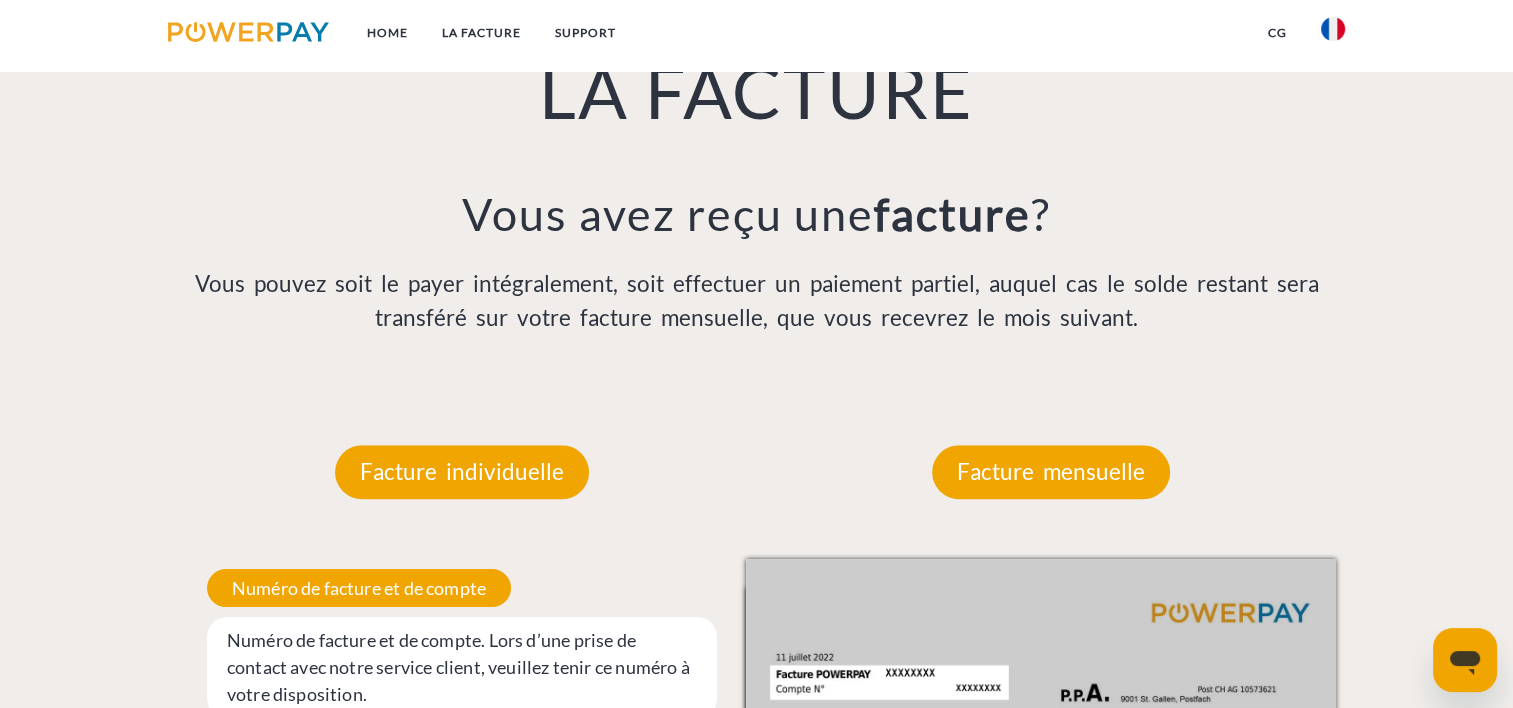 click on "CG" at bounding box center [1277, 33] 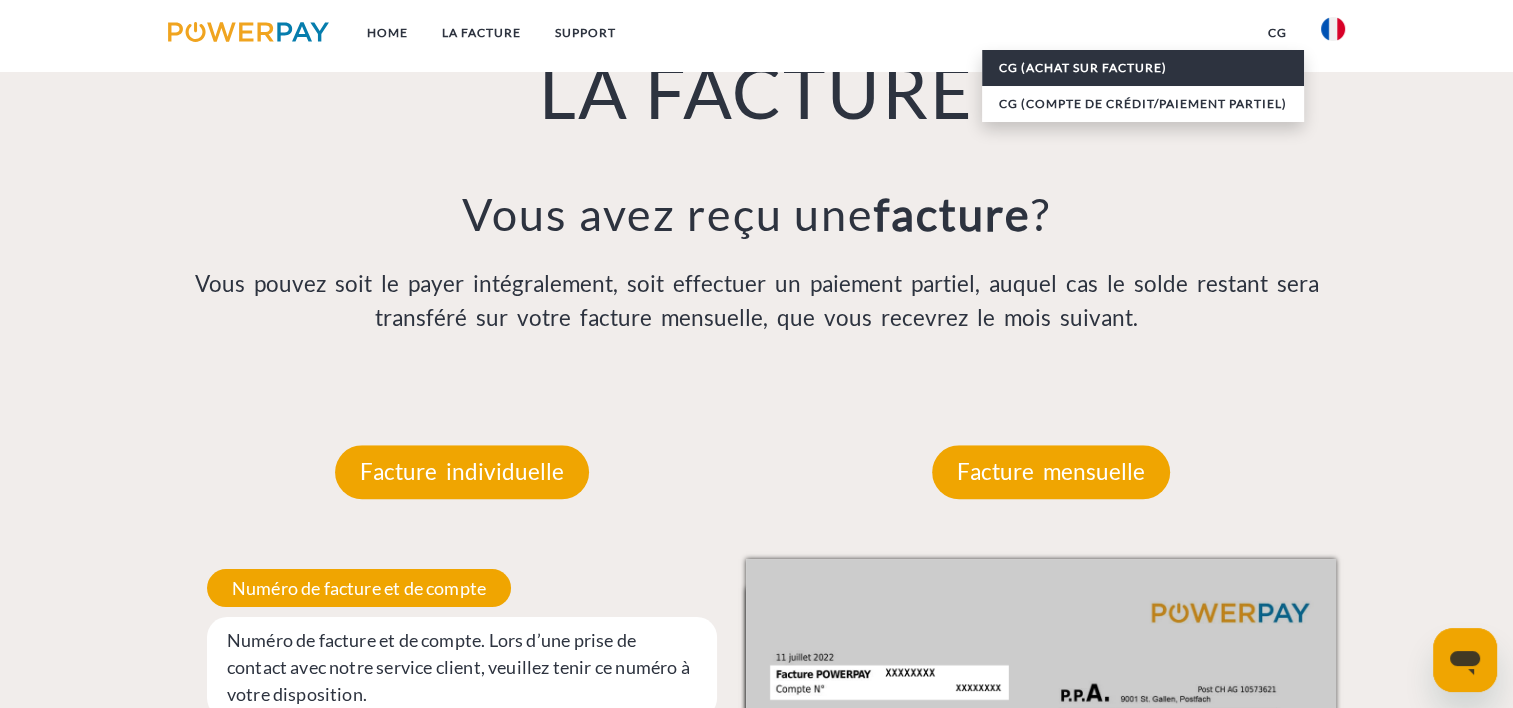 click on "CG (achat sur facture)" at bounding box center [1143, 68] 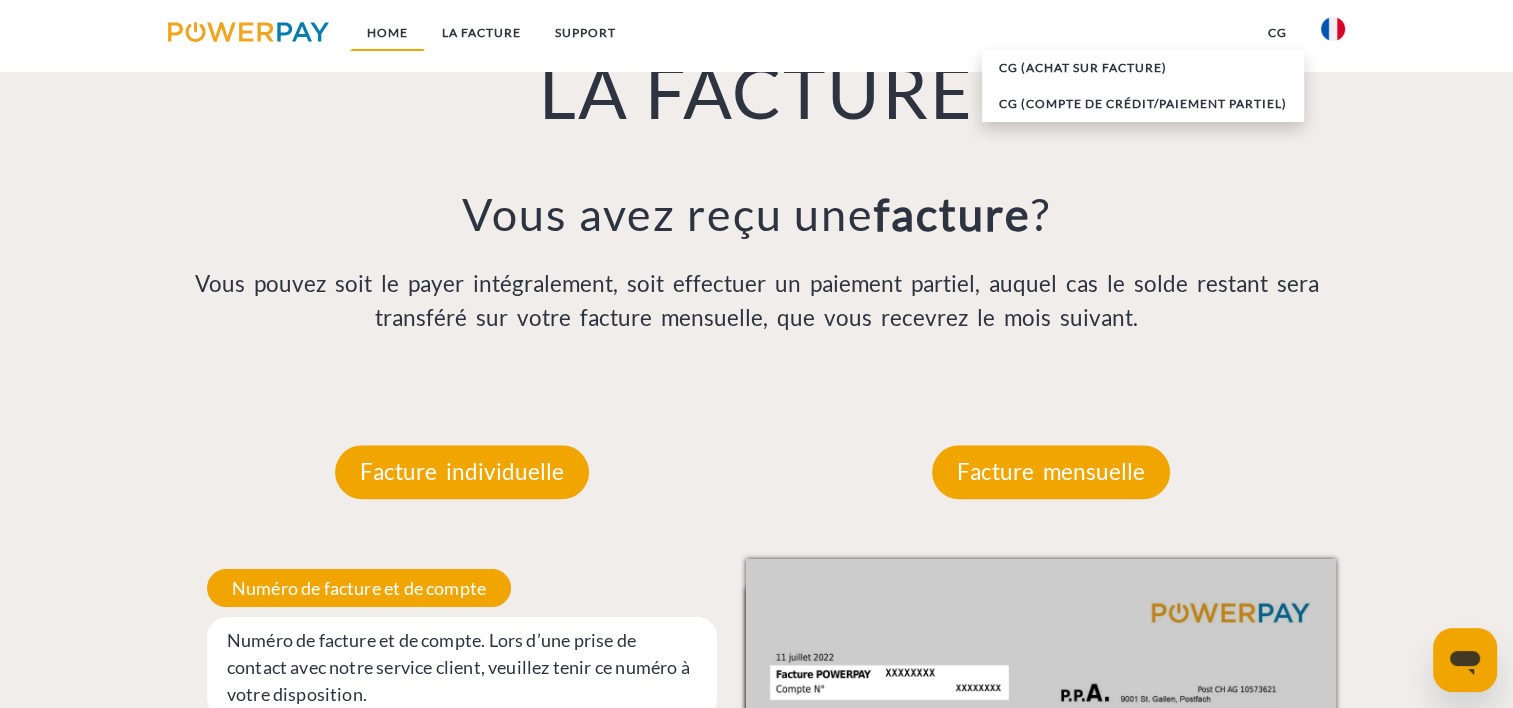 click on "Home" at bounding box center (387, 33) 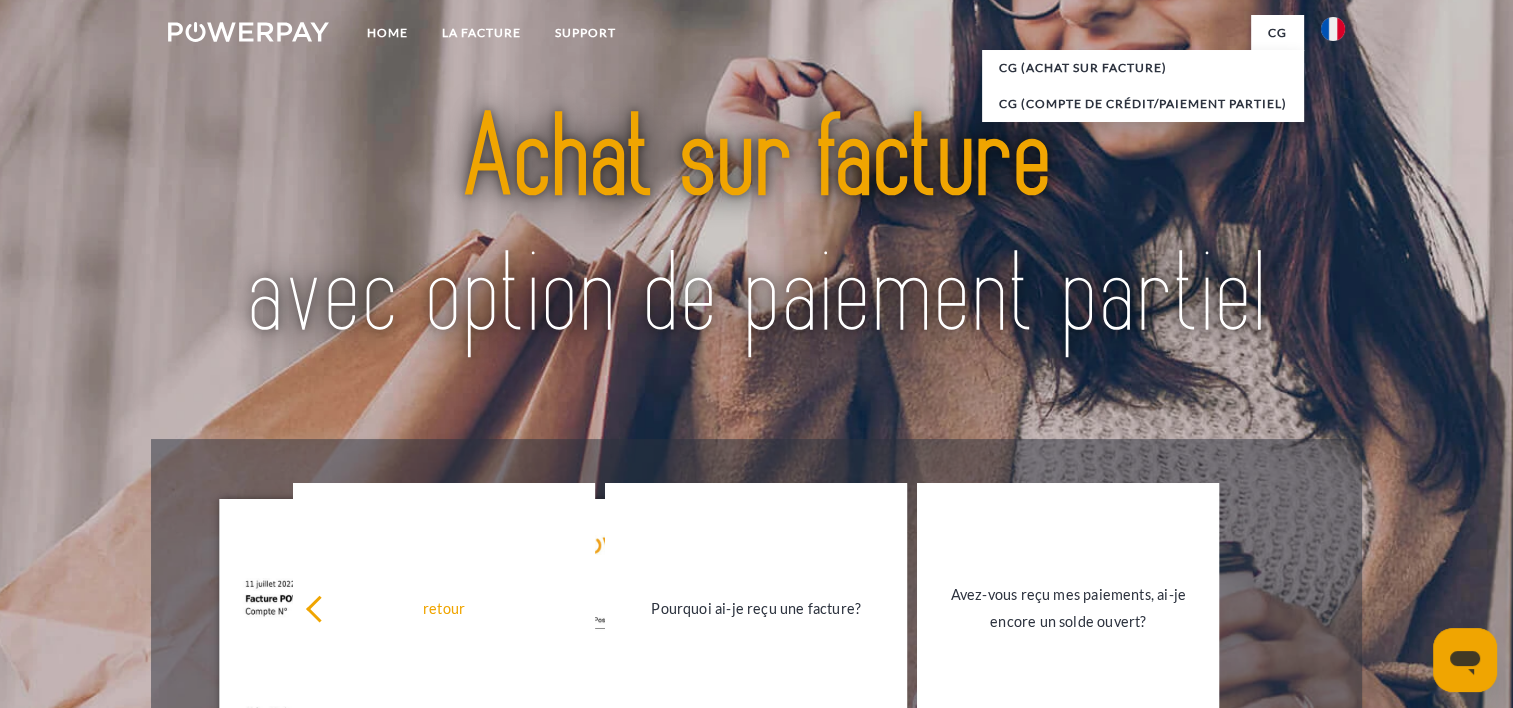 scroll, scrollTop: 0, scrollLeft: 0, axis: both 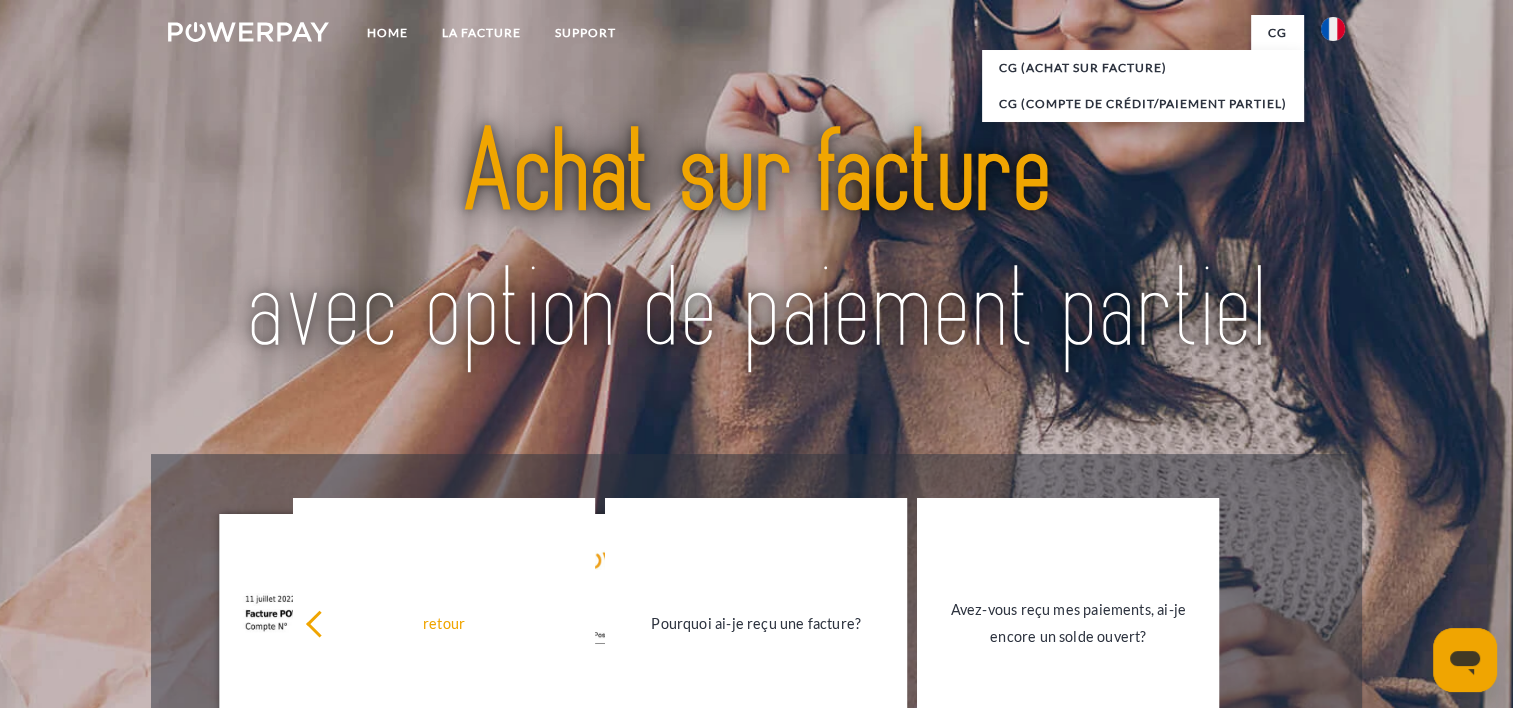 click at bounding box center [248, 32] 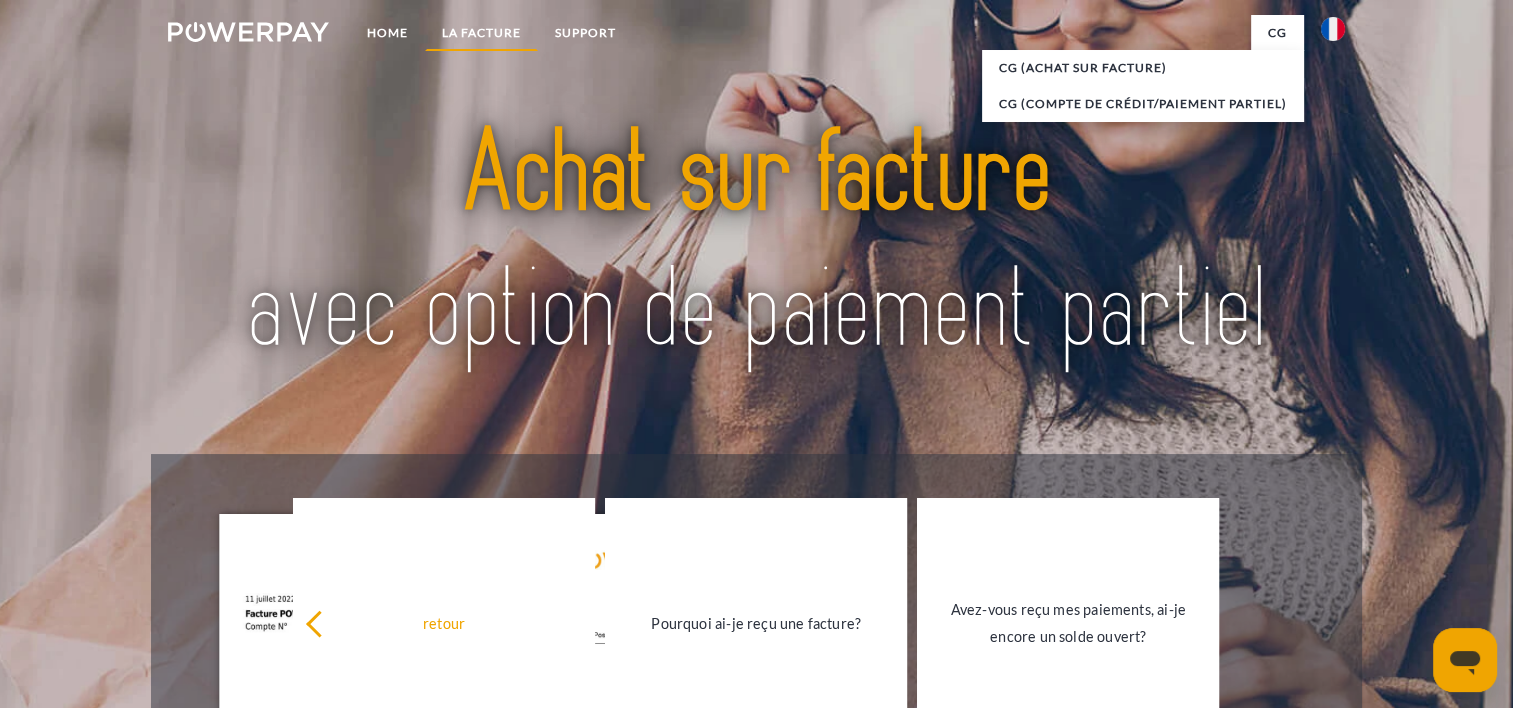 click on "LA FACTURE" at bounding box center (481, 33) 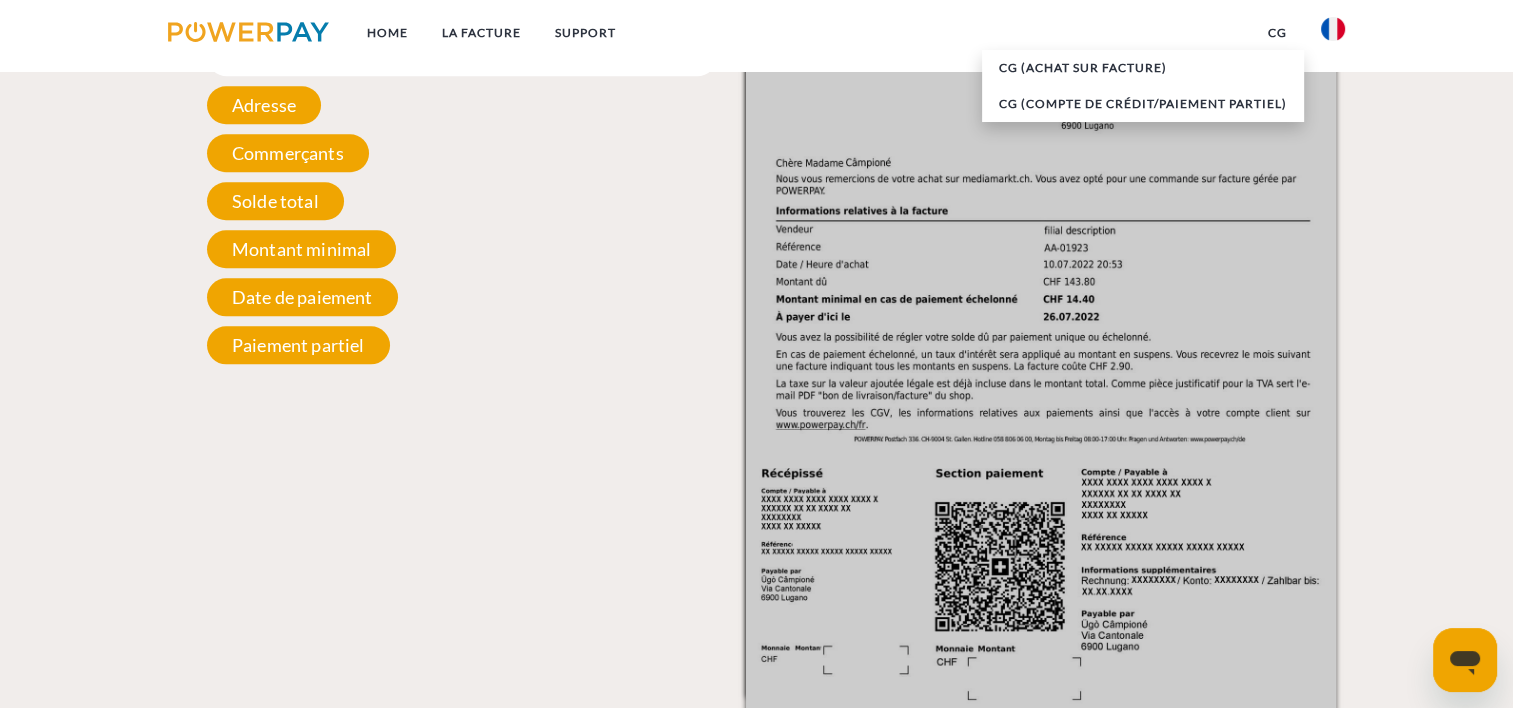scroll, scrollTop: 2093, scrollLeft: 0, axis: vertical 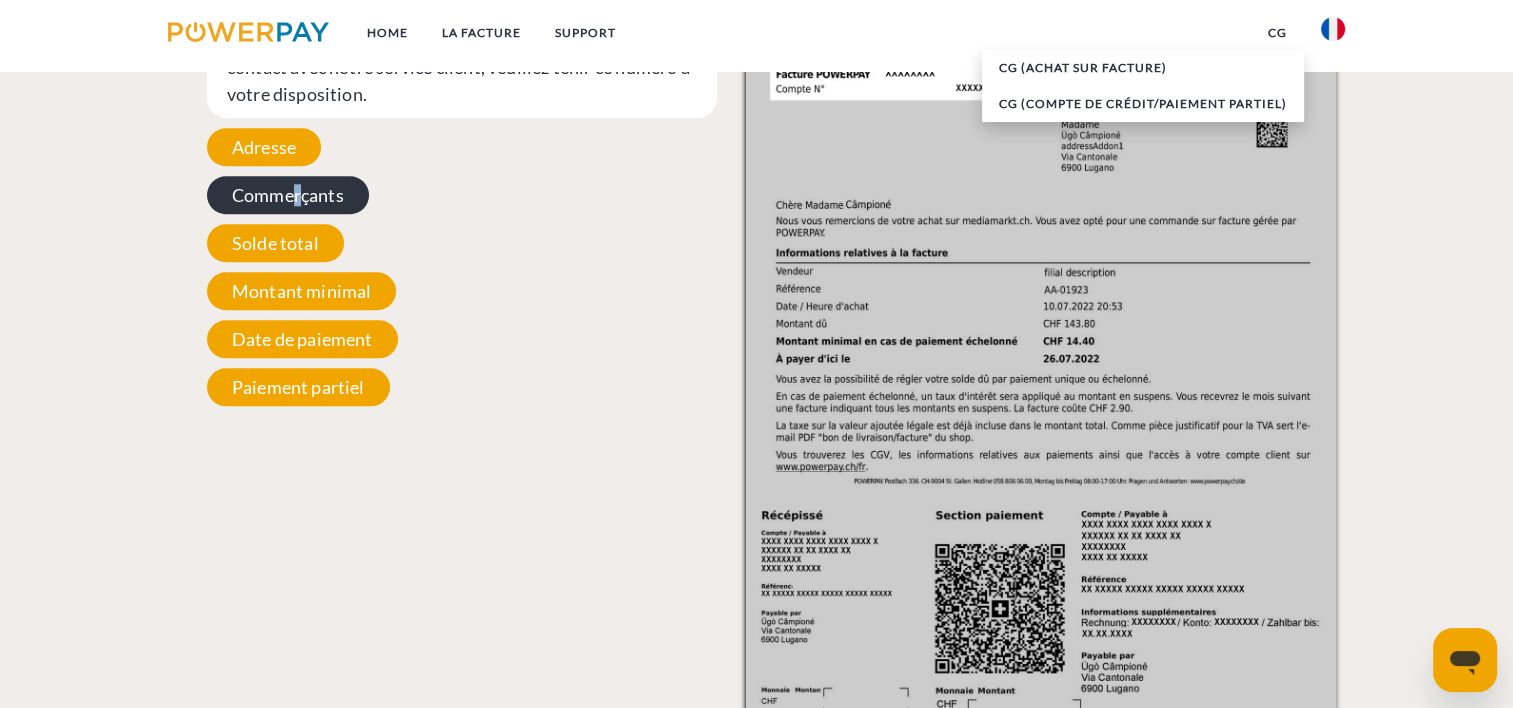 click on "Commerçants" at bounding box center (288, 195) 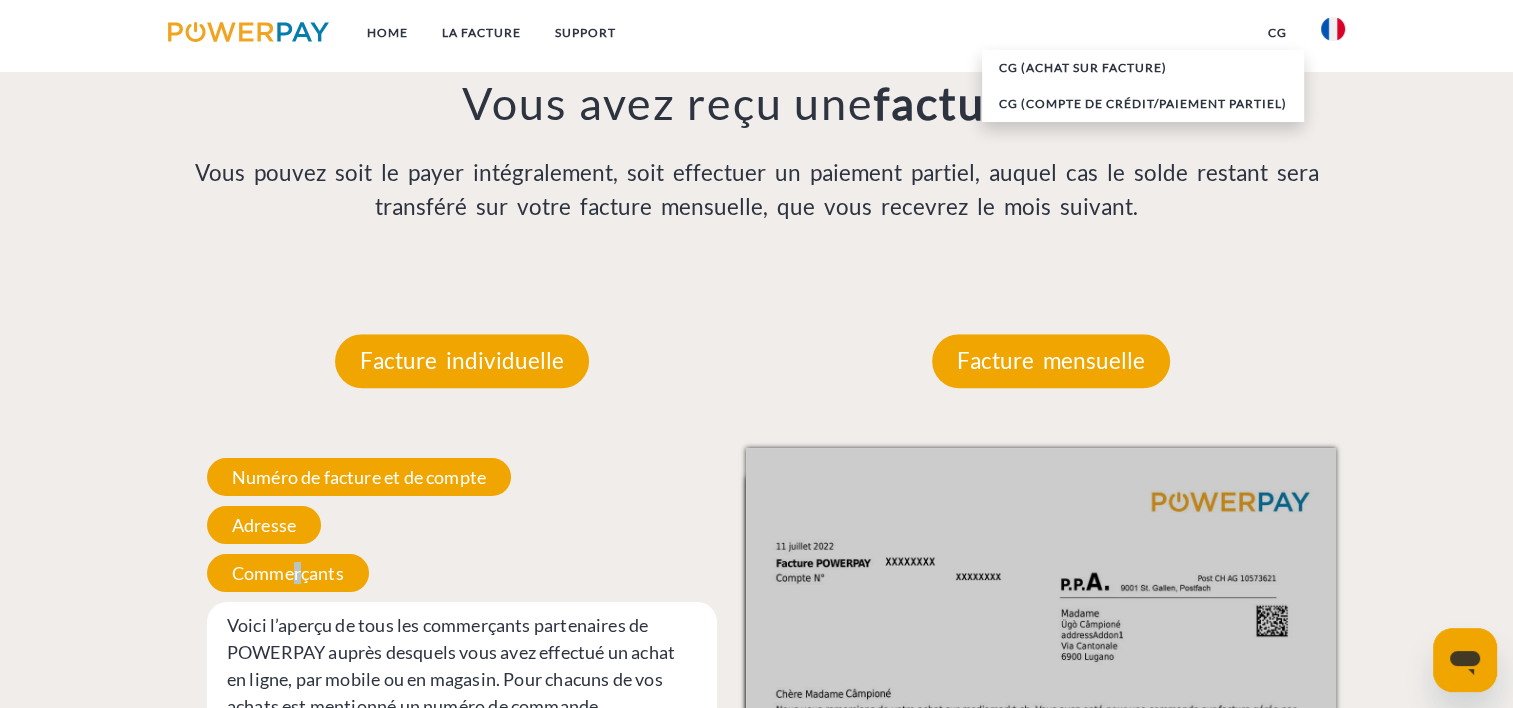 scroll, scrollTop: 1593, scrollLeft: 0, axis: vertical 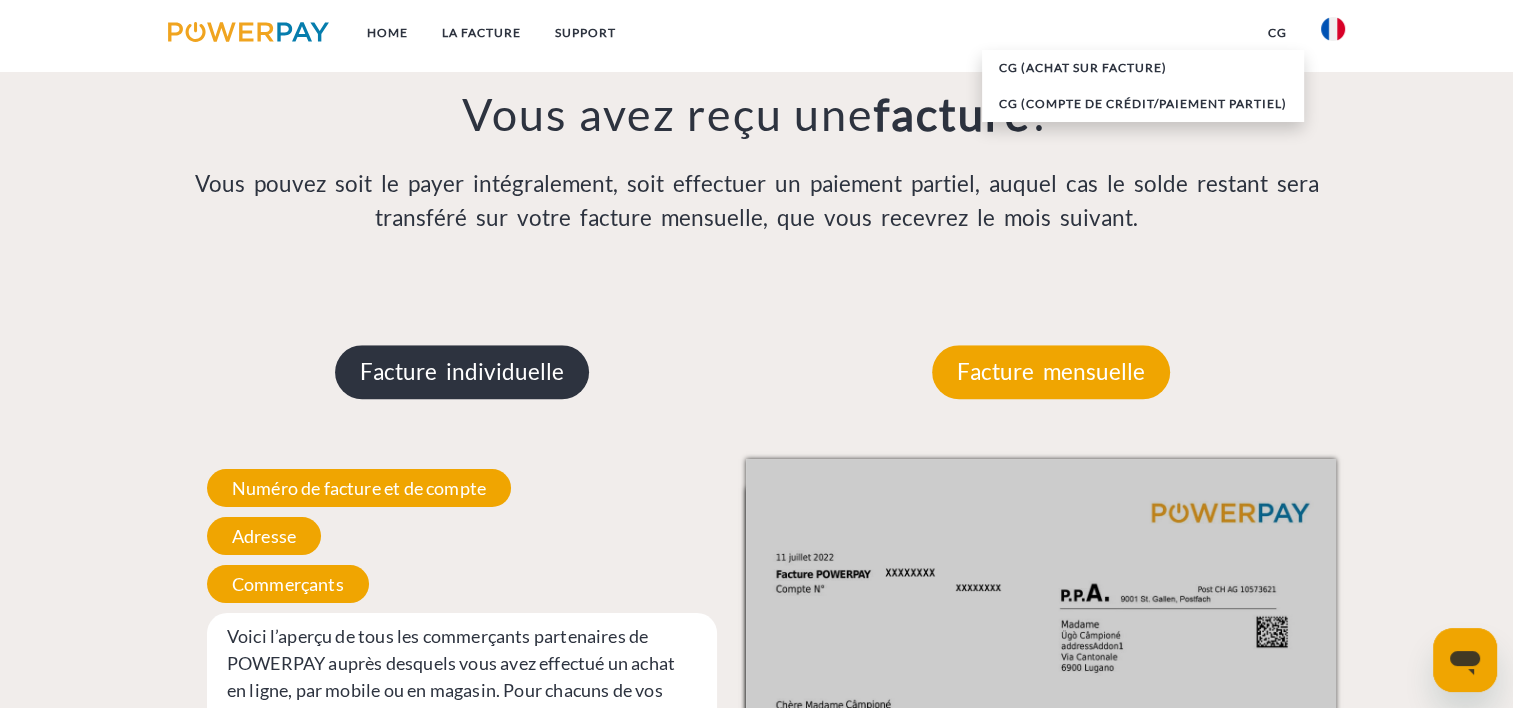 click on "Facture individuelle" at bounding box center (462, 372) 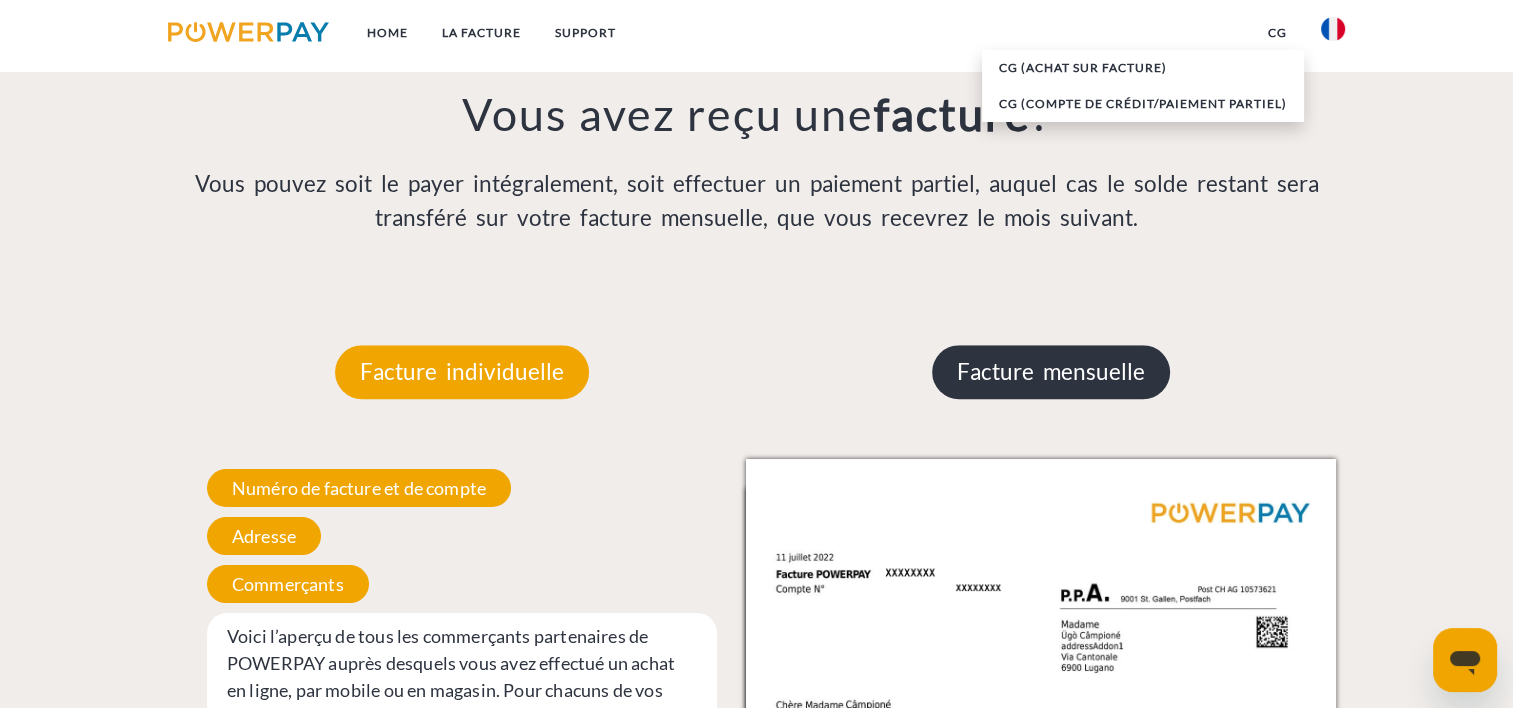 click on "Facture mensuelle" at bounding box center [1051, 372] 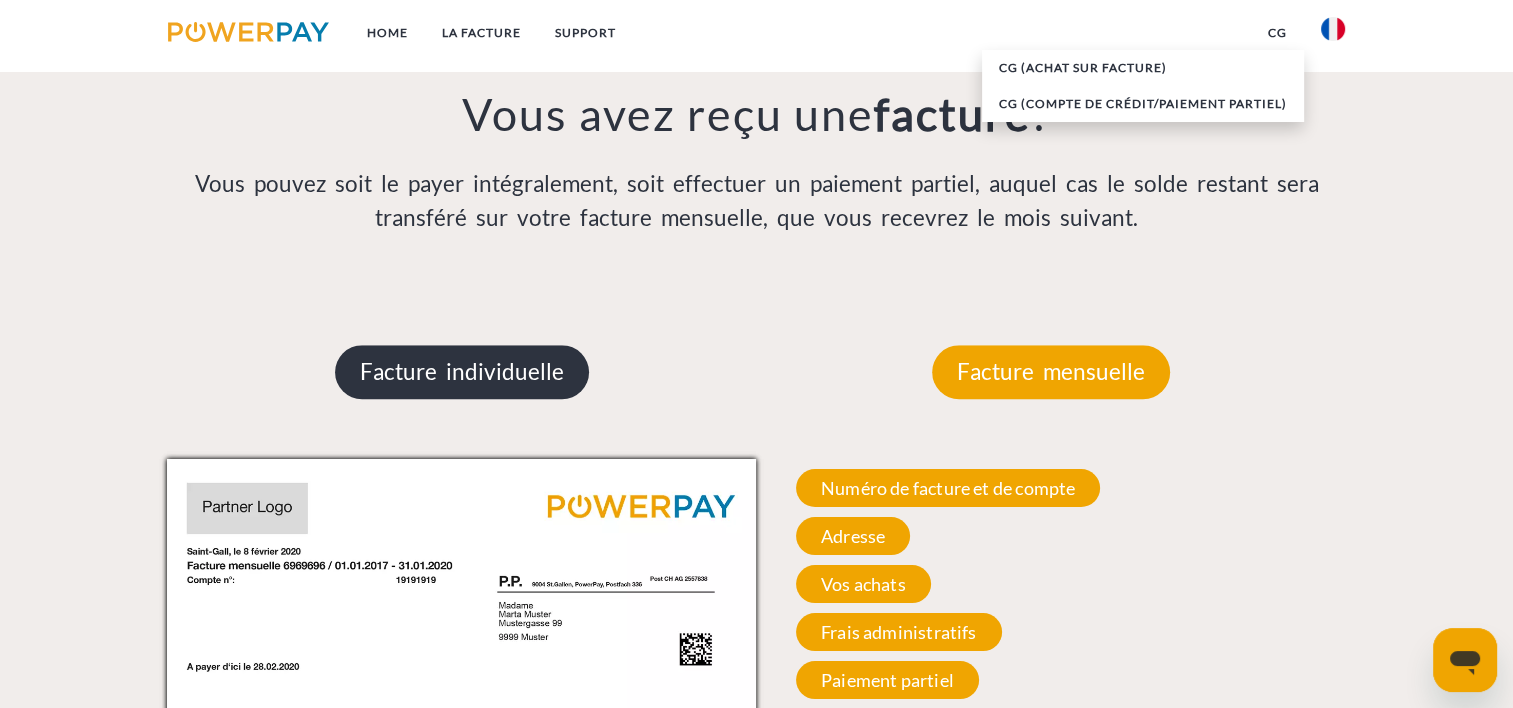 click on "Facture individuelle" at bounding box center (462, 372) 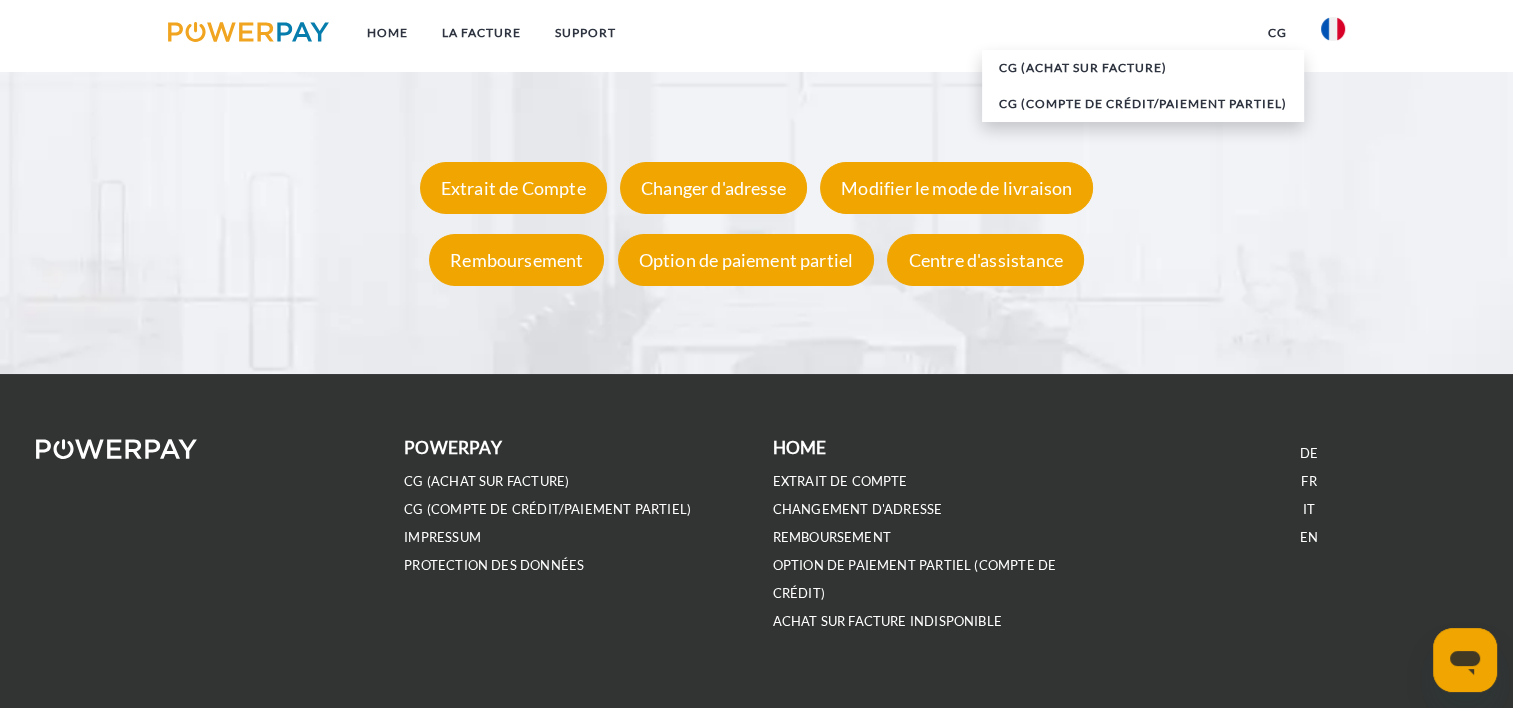 scroll, scrollTop: 3838, scrollLeft: 0, axis: vertical 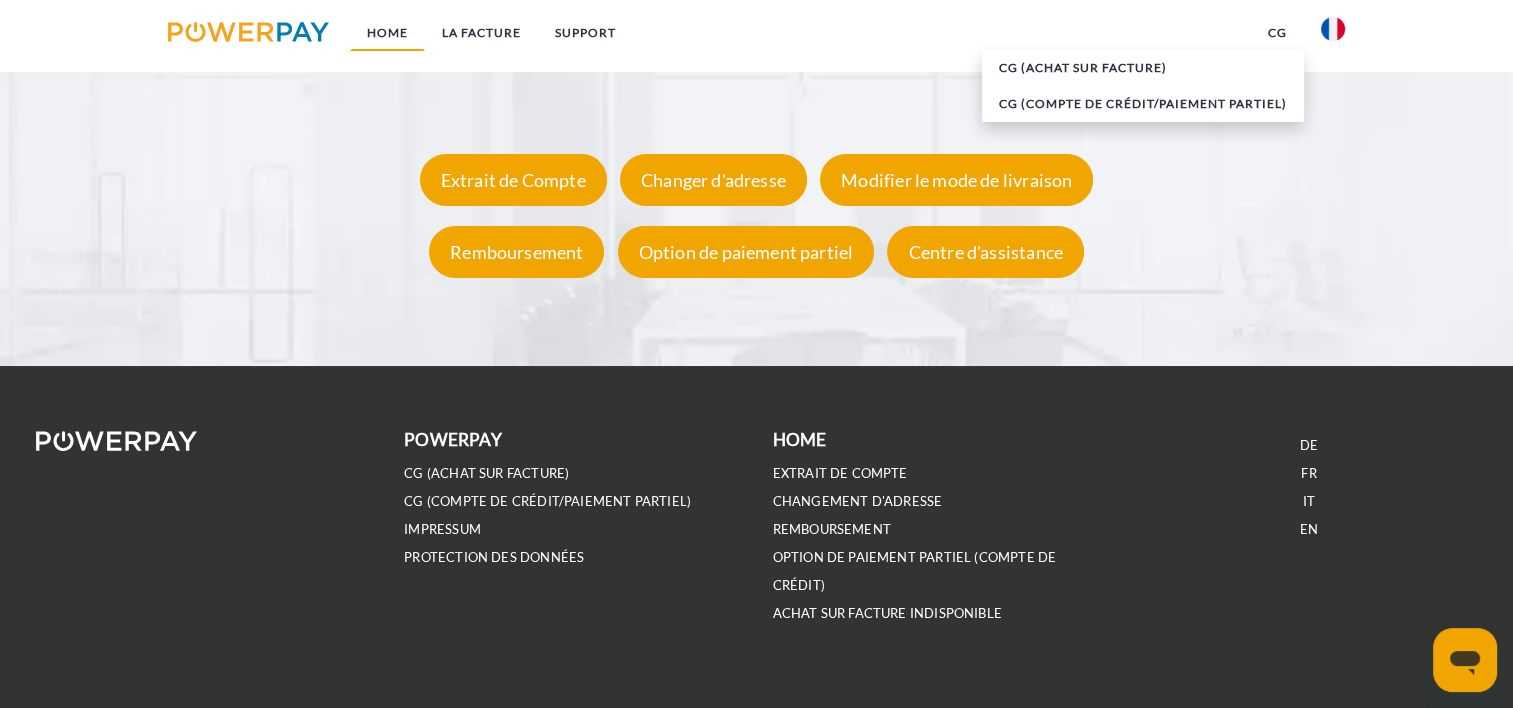 click on "Home" at bounding box center [387, 33] 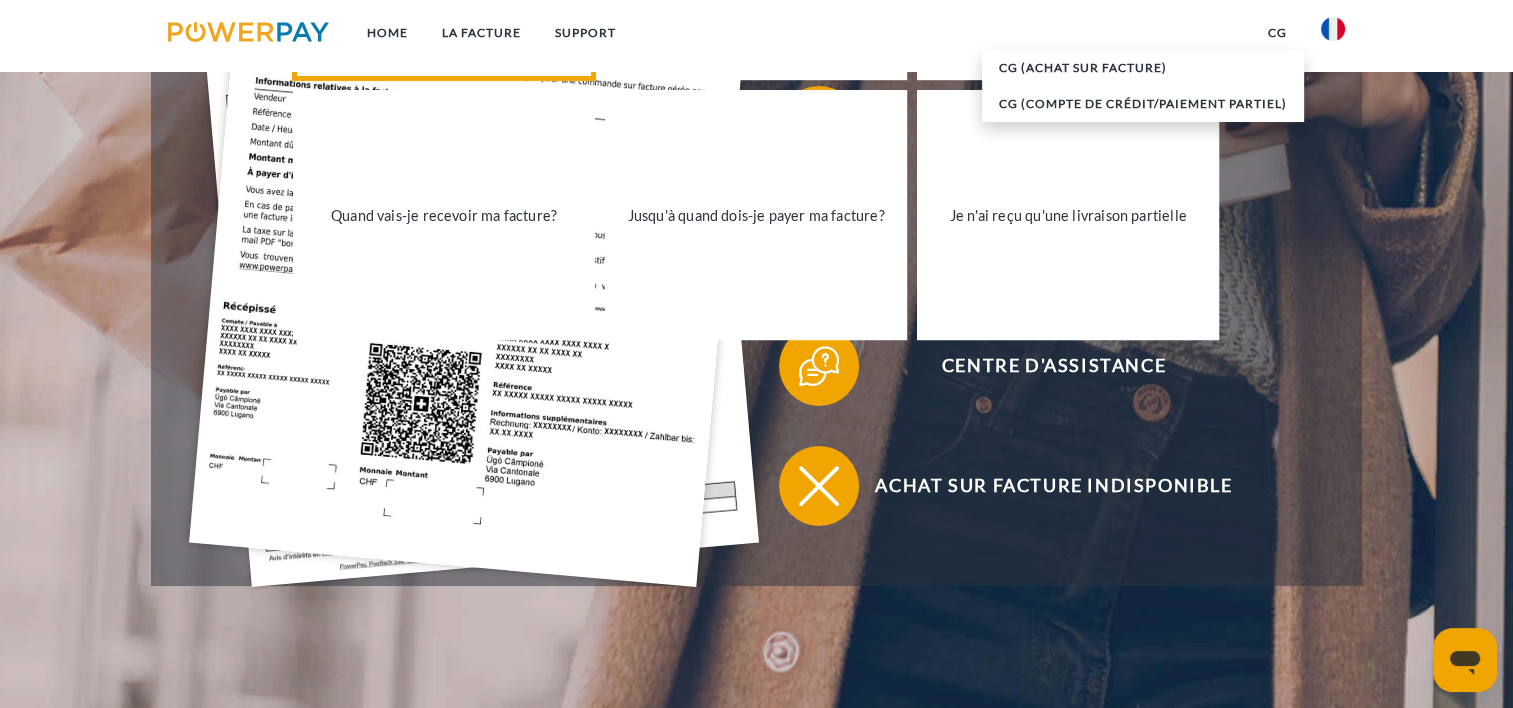 scroll, scrollTop: 700, scrollLeft: 0, axis: vertical 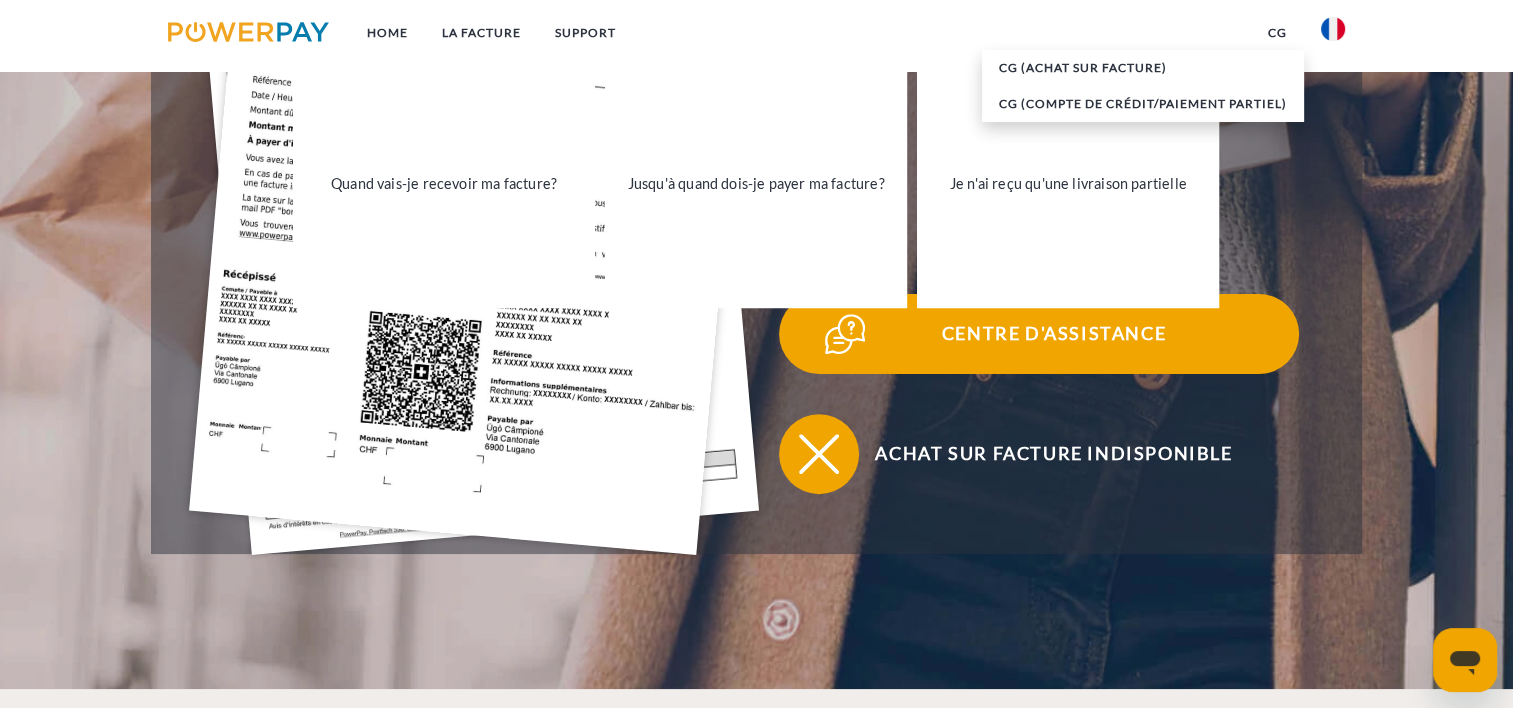 click on "Centre d'assistance" at bounding box center (1054, 334) 